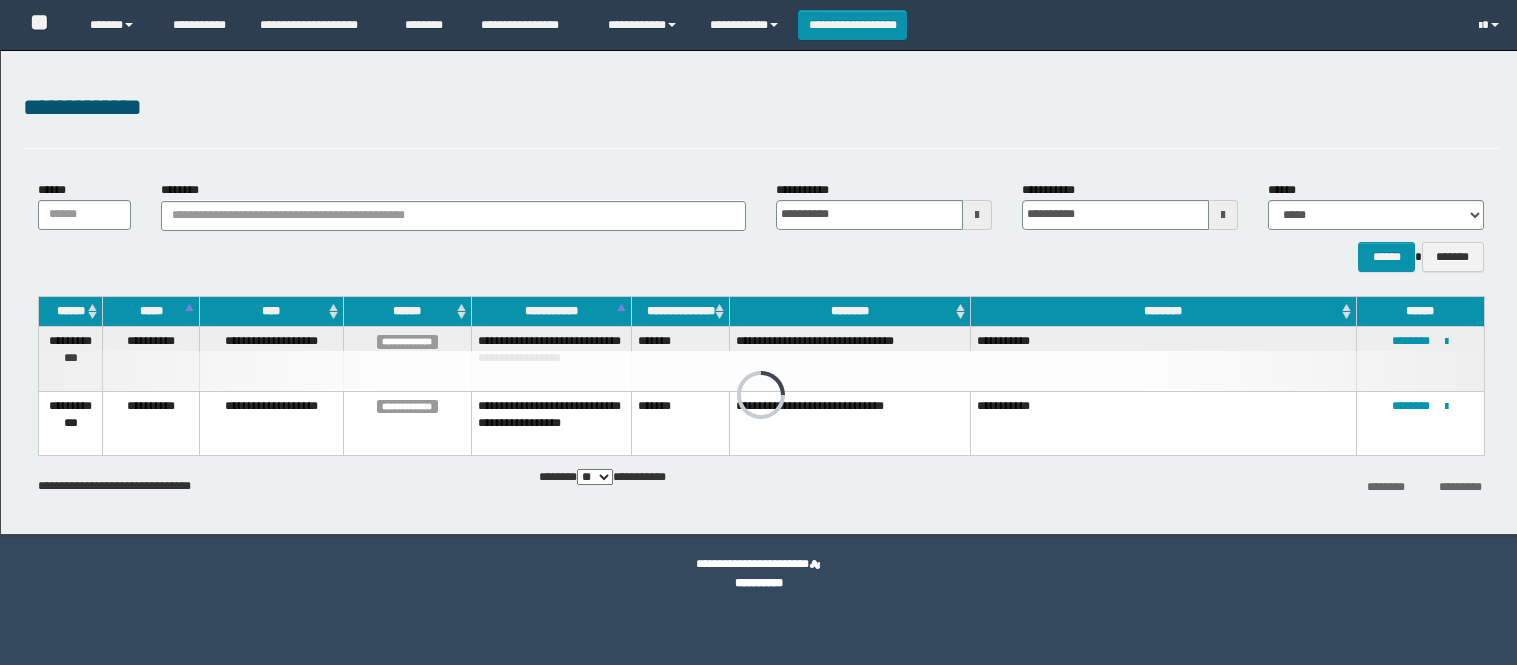 scroll, scrollTop: 0, scrollLeft: 0, axis: both 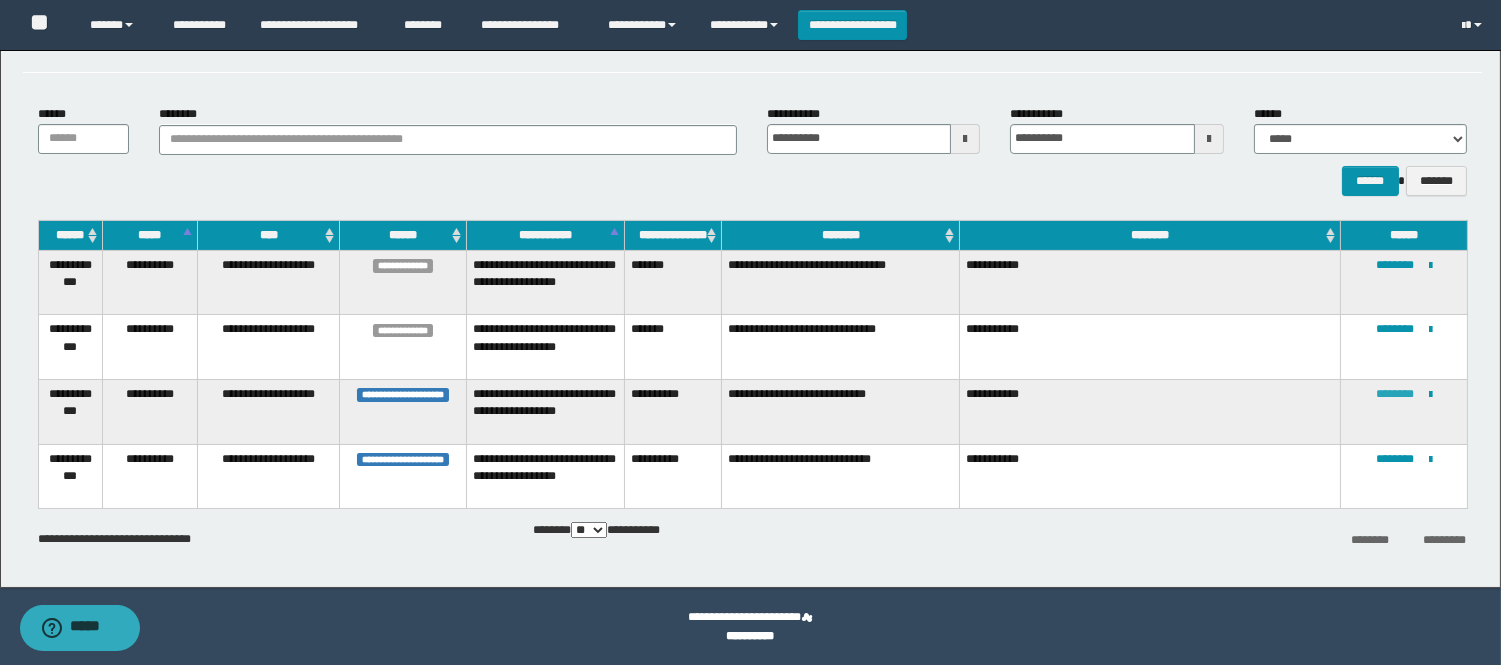 click on "**********" at bounding box center [1404, 412] 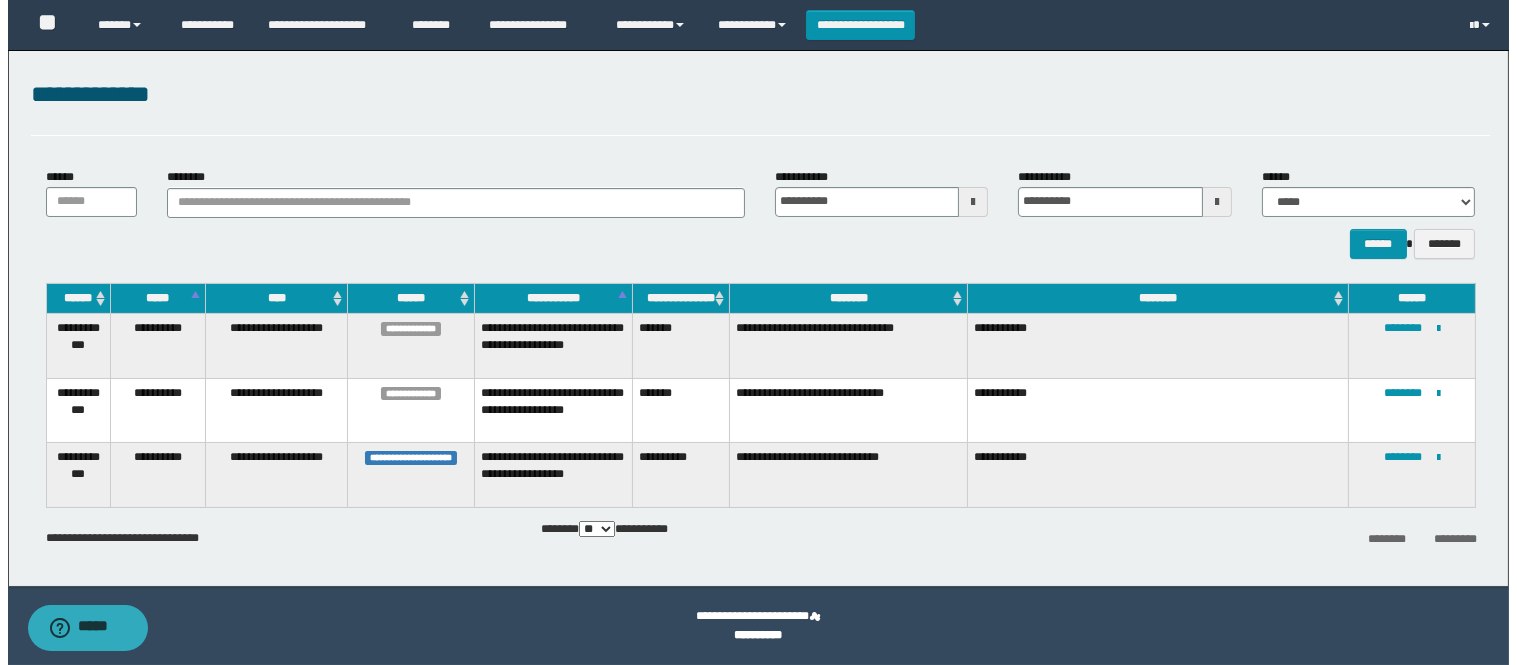 scroll, scrollTop: 0, scrollLeft: 0, axis: both 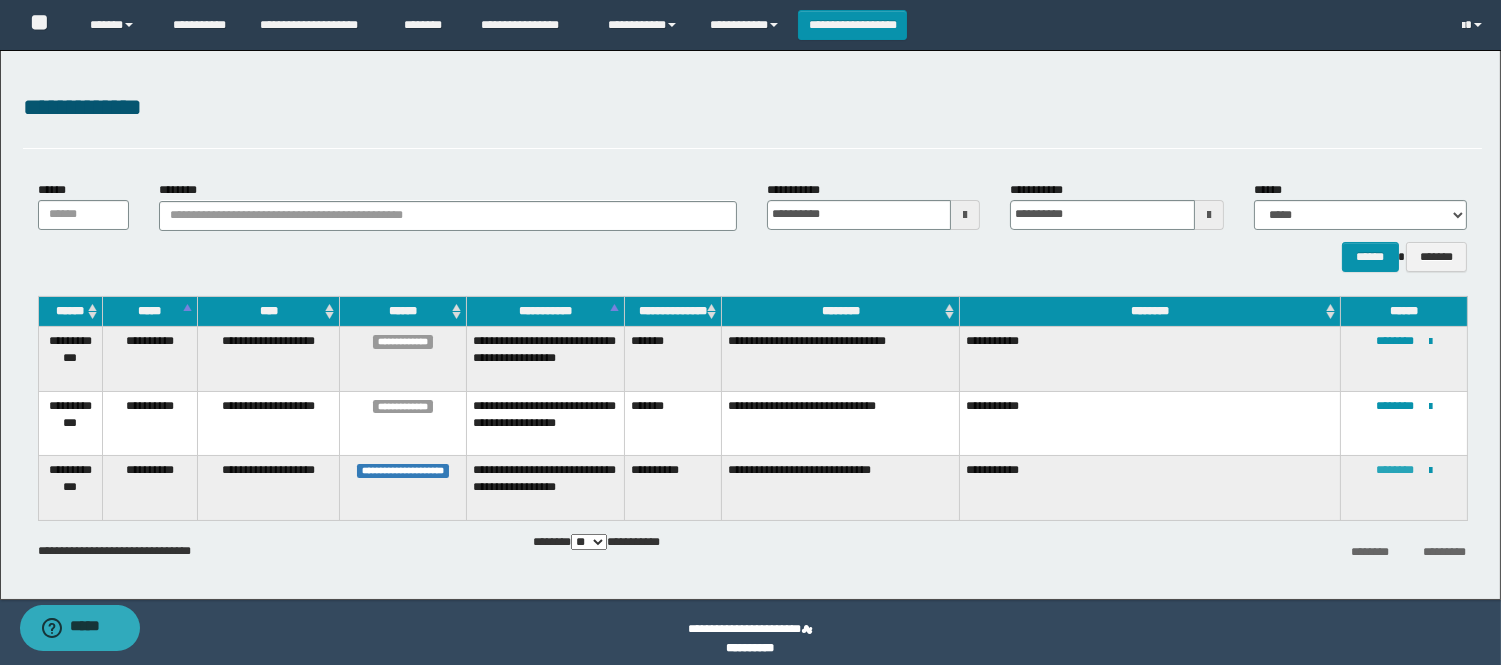 click on "********" at bounding box center (1395, 470) 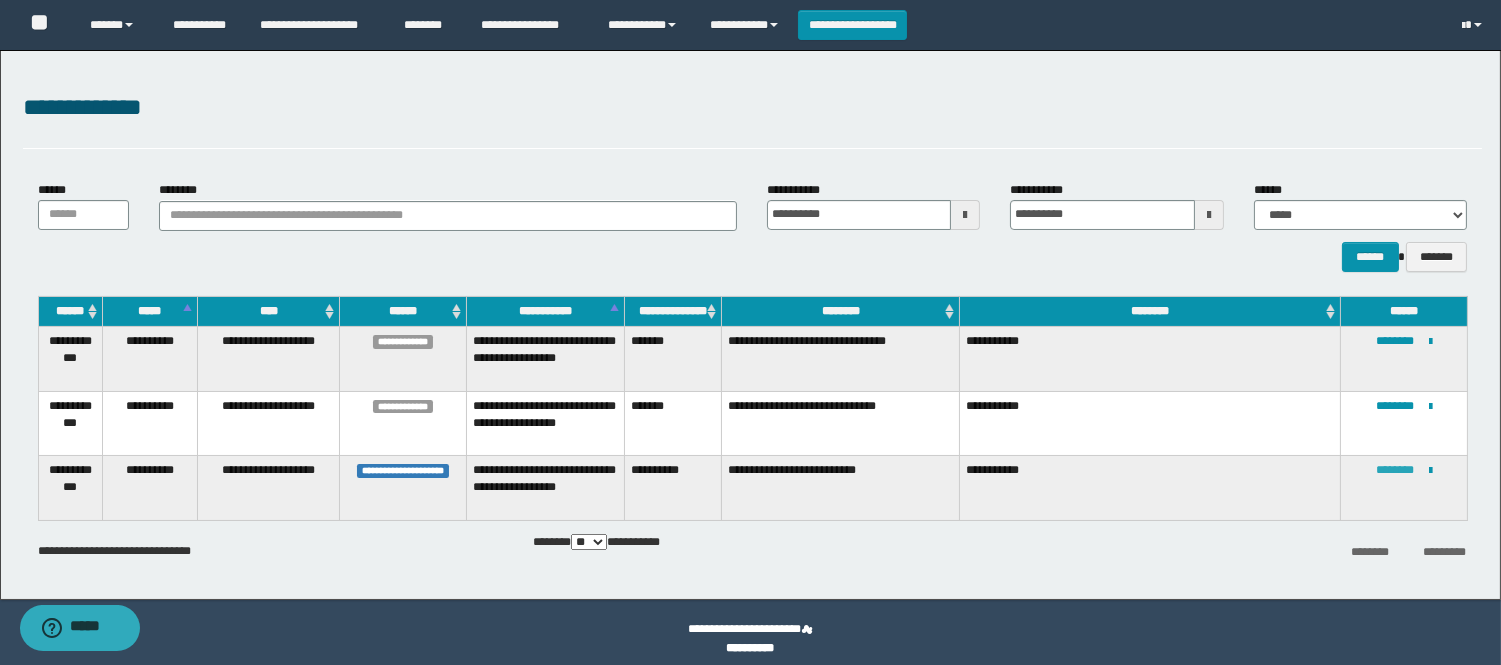 click on "********" at bounding box center (1395, 470) 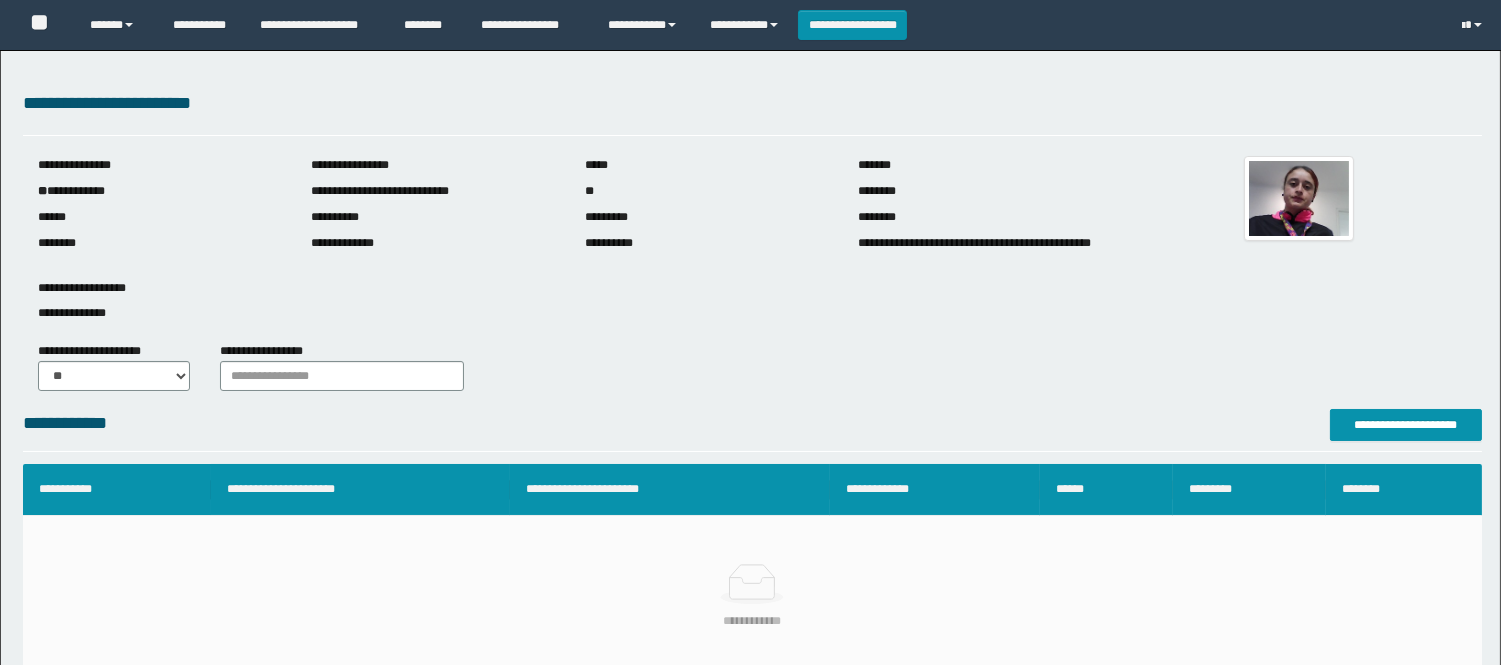 scroll, scrollTop: 0, scrollLeft: 0, axis: both 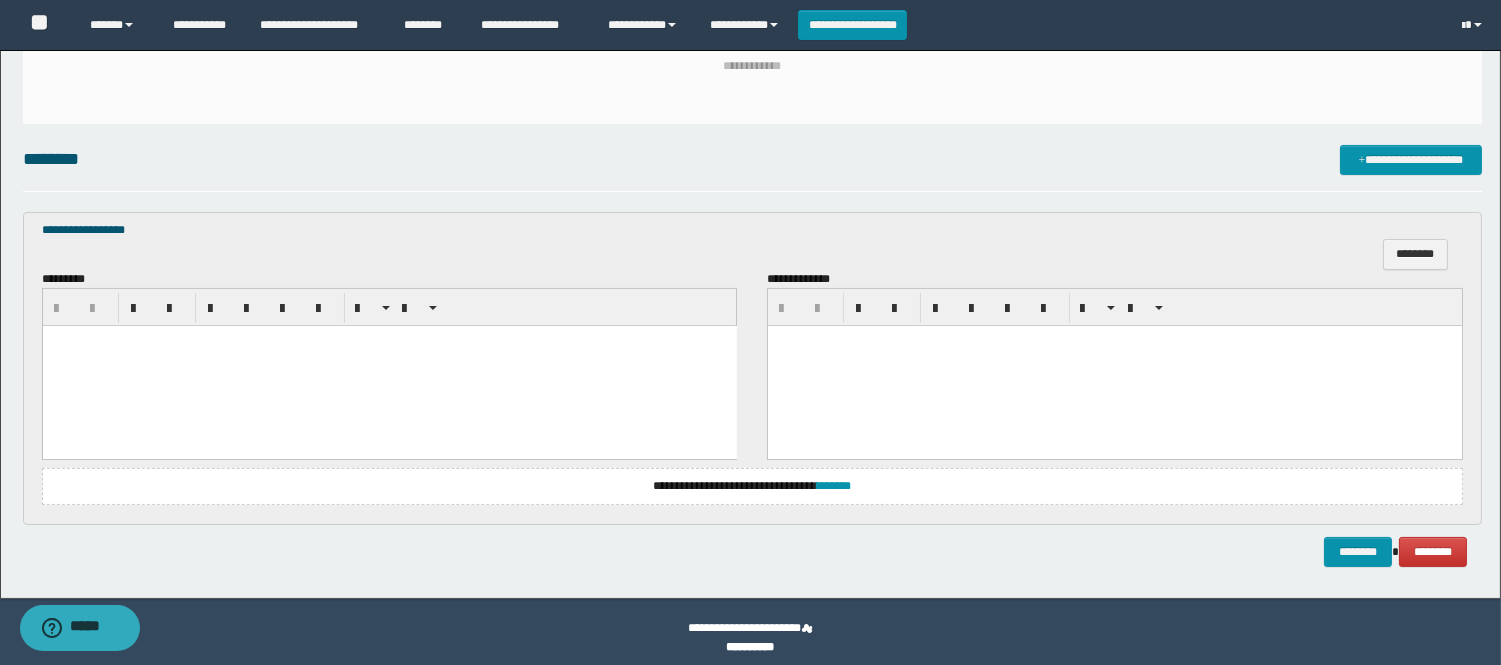 click at bounding box center (389, 366) 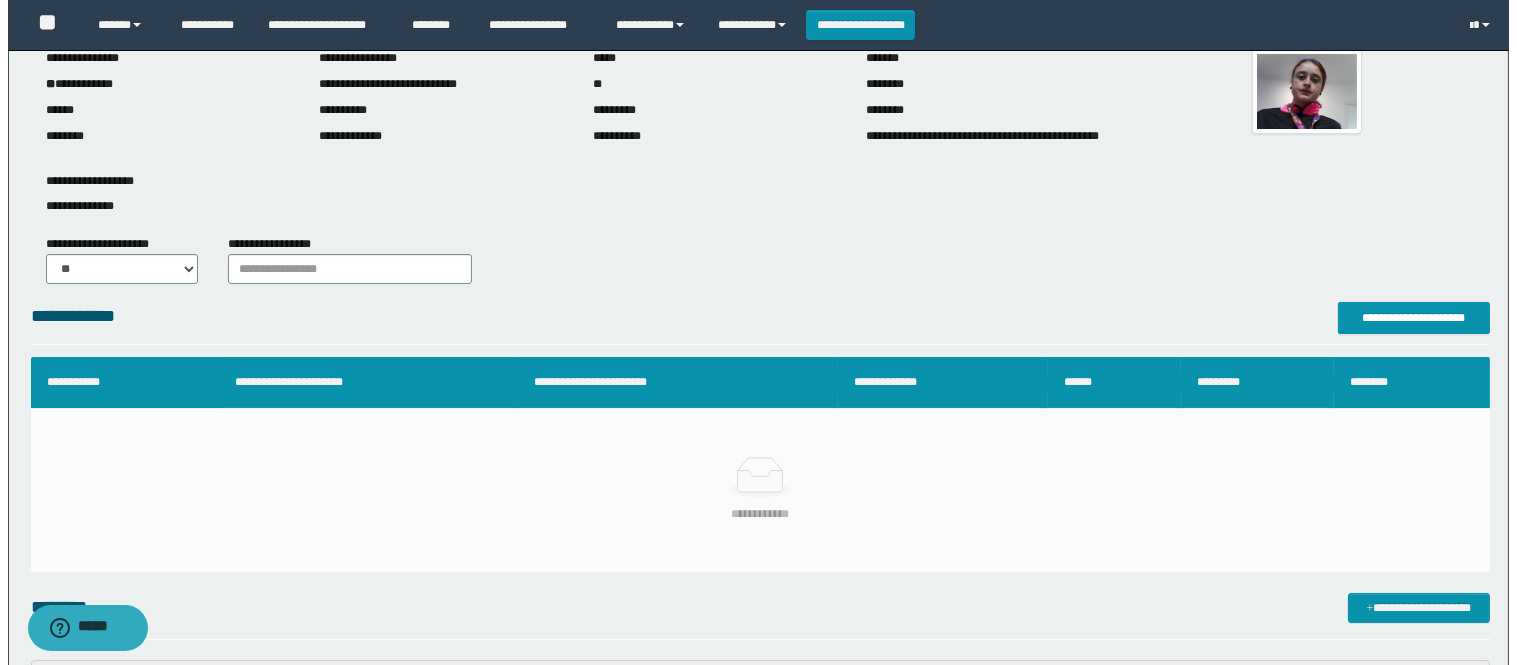 scroll, scrollTop: 0, scrollLeft: 0, axis: both 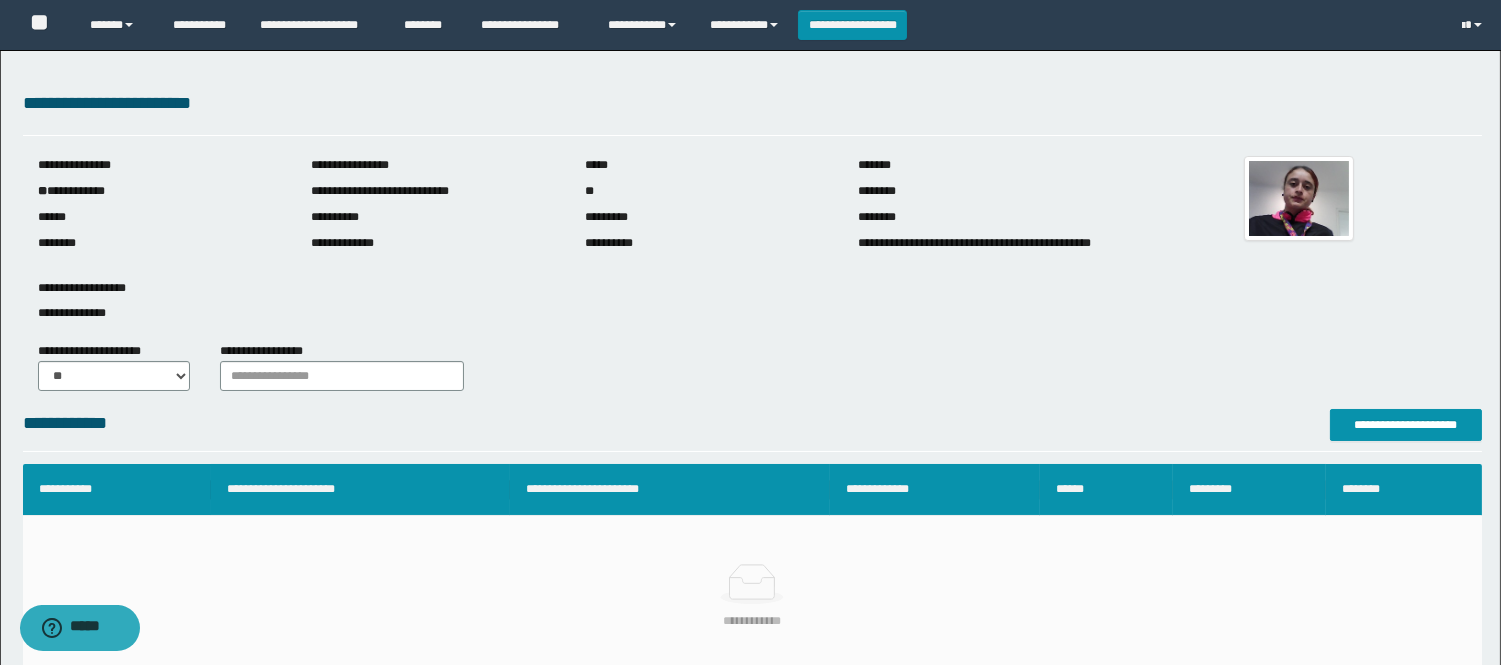 click on "**********" at bounding box center (753, 430) 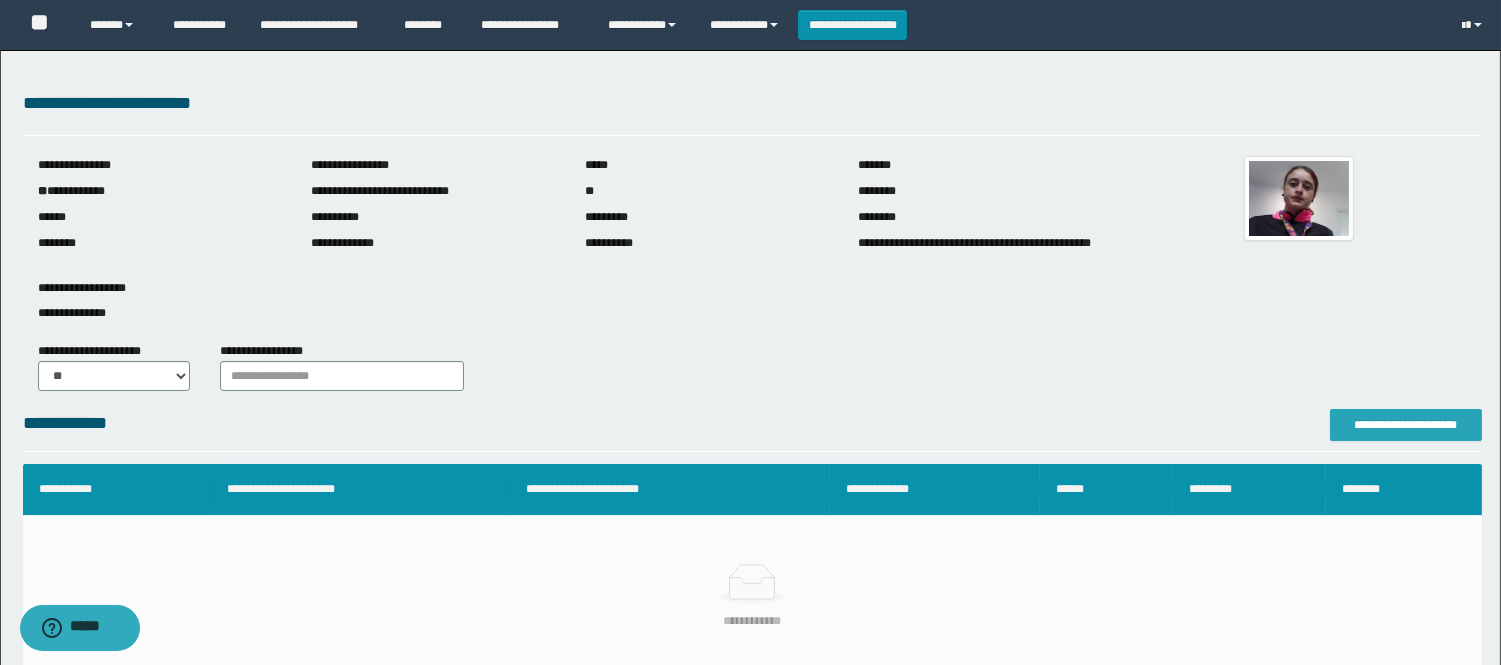 click on "**********" at bounding box center [1406, 425] 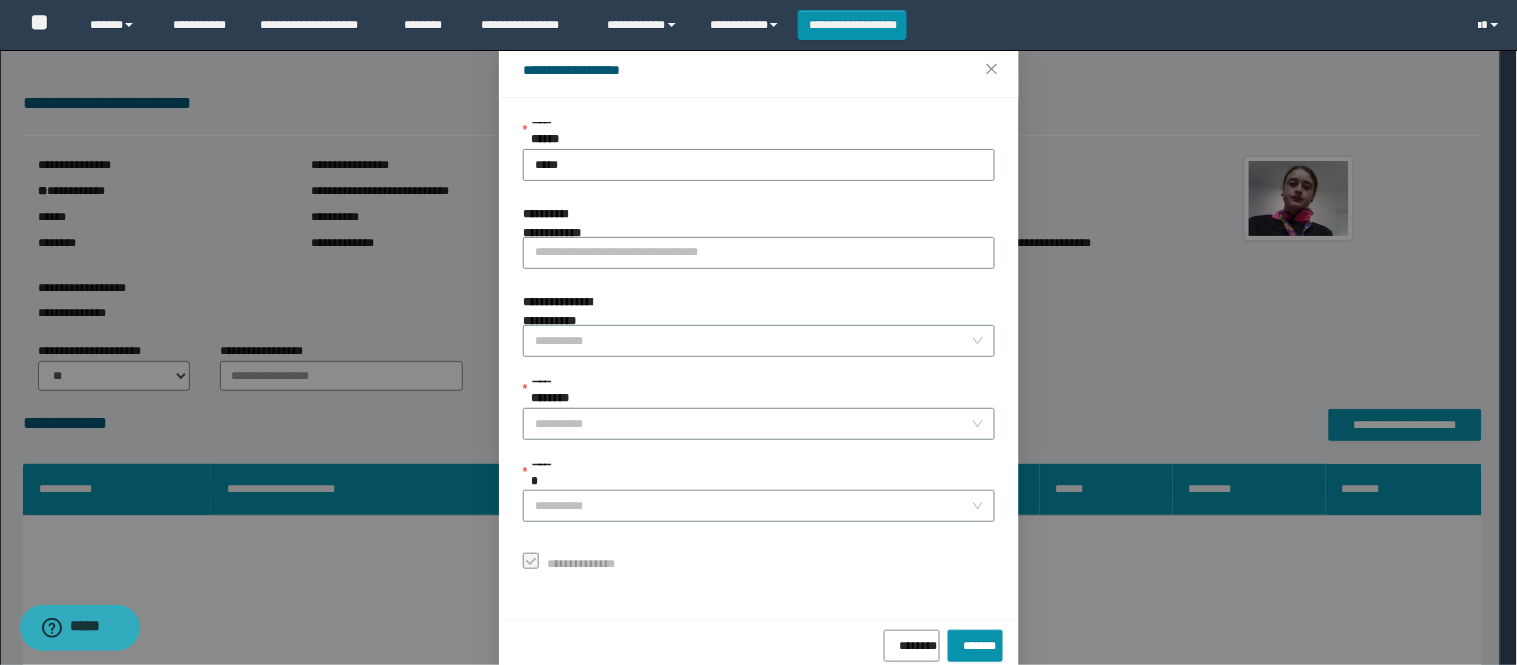 scroll, scrollTop: 87, scrollLeft: 0, axis: vertical 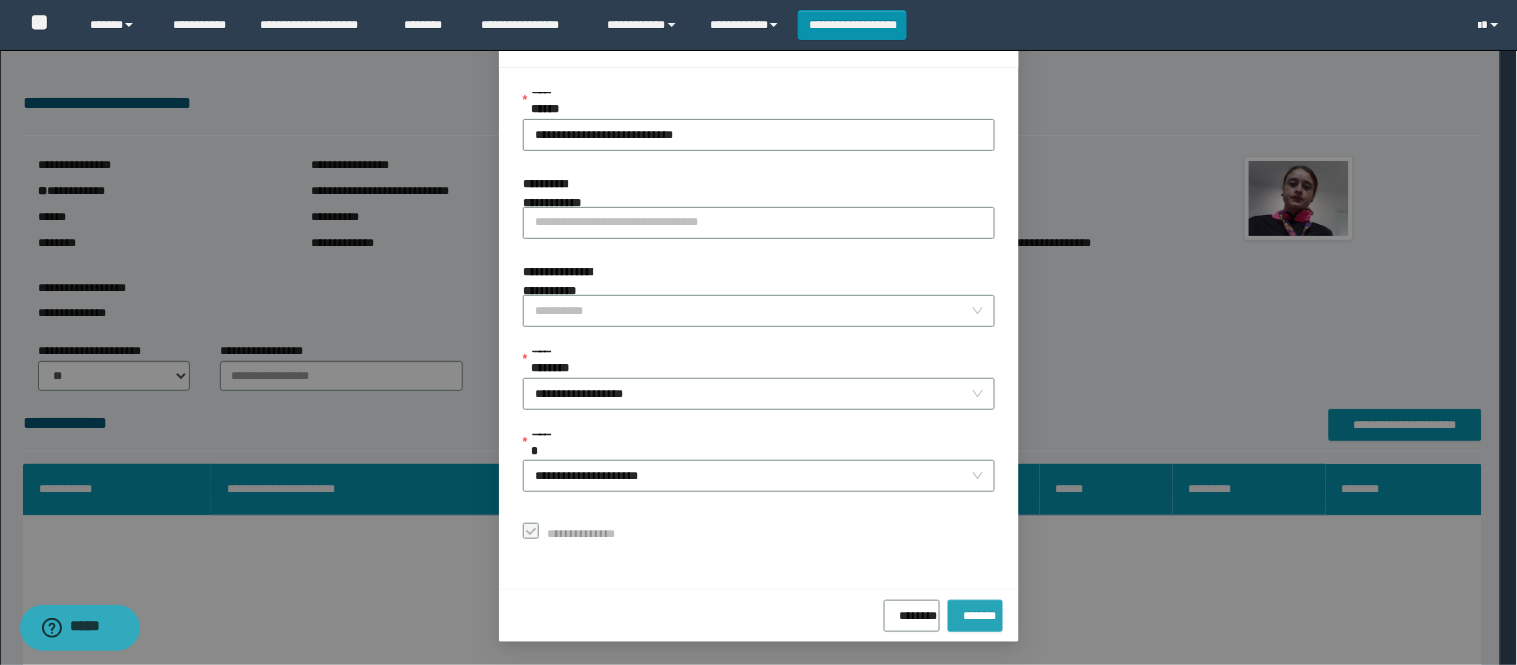 click on "*******" at bounding box center [975, 612] 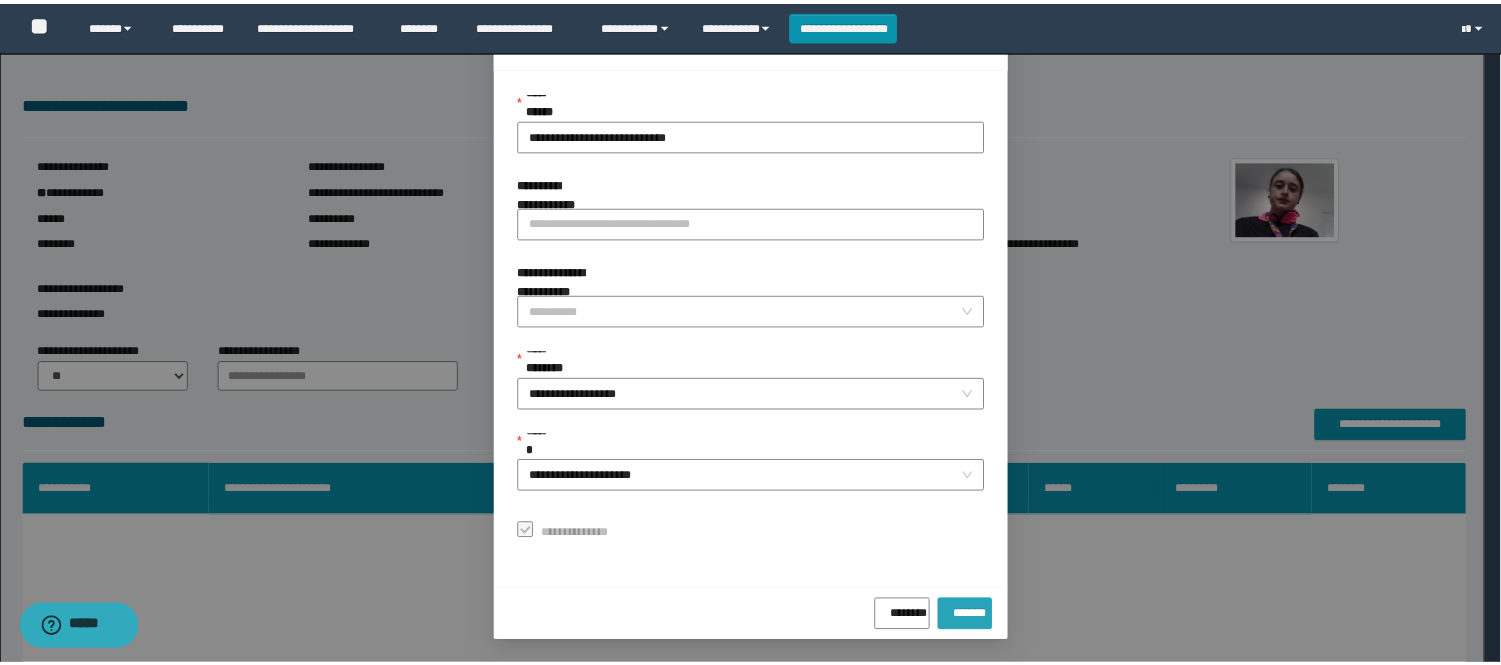 scroll, scrollTop: 41, scrollLeft: 0, axis: vertical 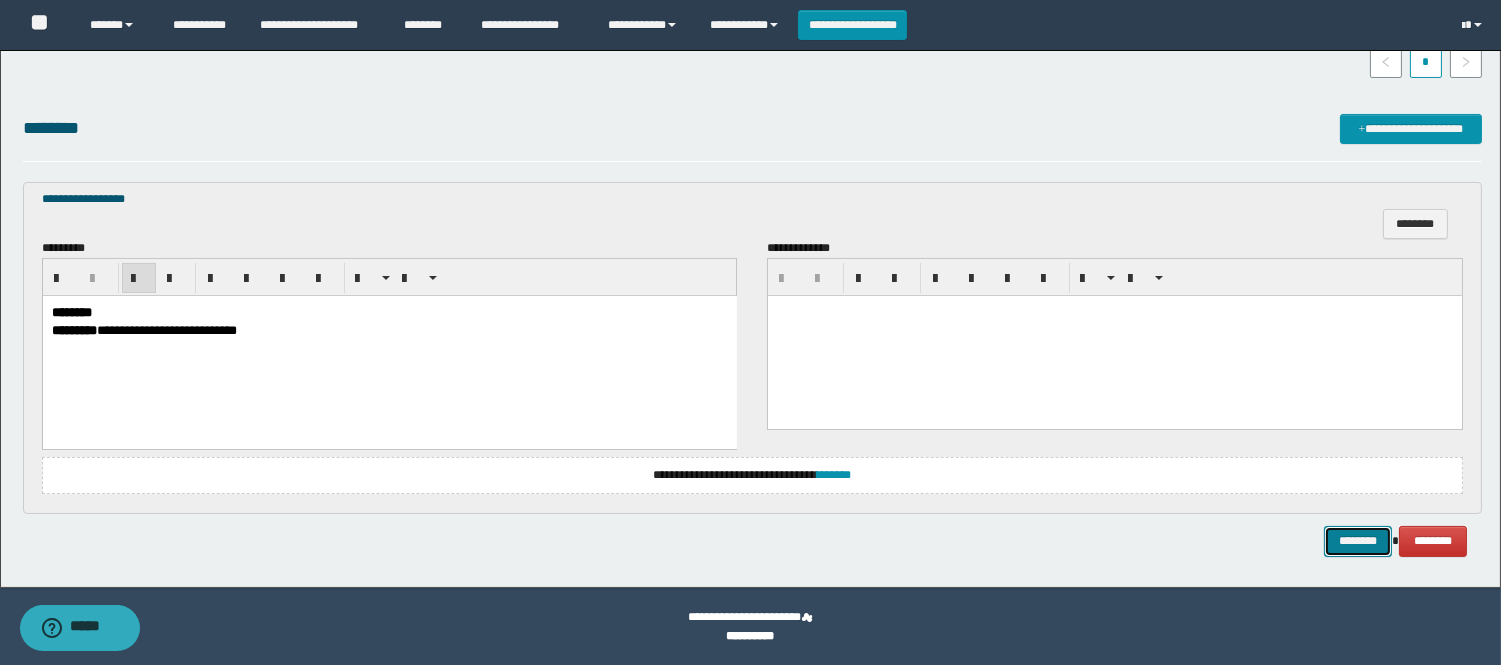 click on "********" at bounding box center [1358, 541] 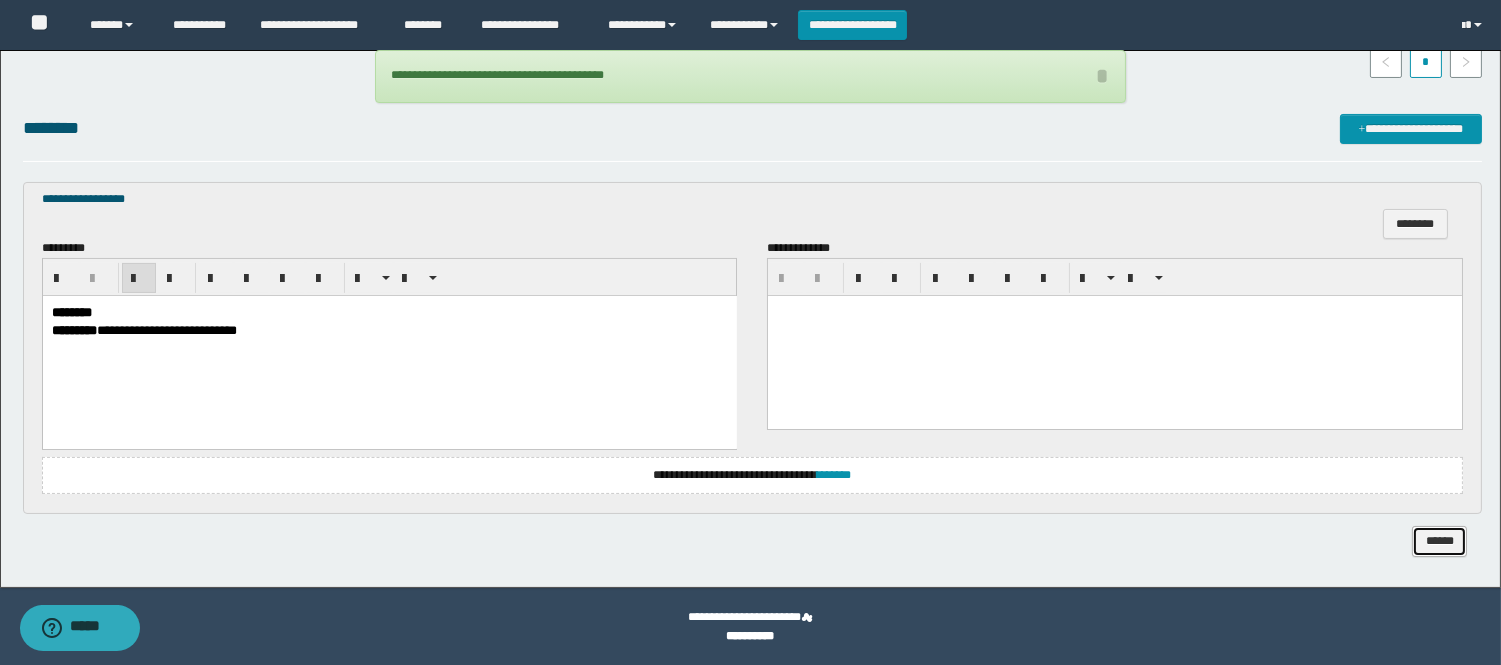 click on "******" at bounding box center (1439, 541) 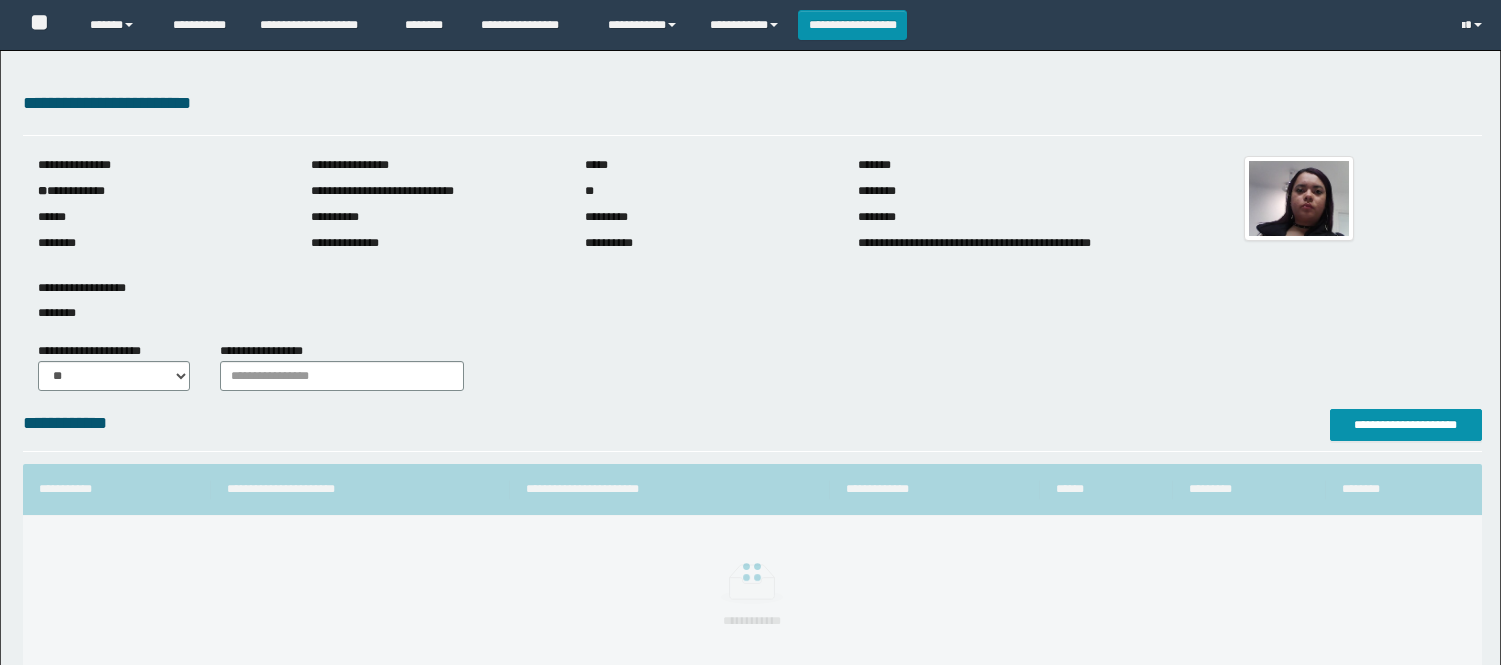 scroll, scrollTop: 0, scrollLeft: 0, axis: both 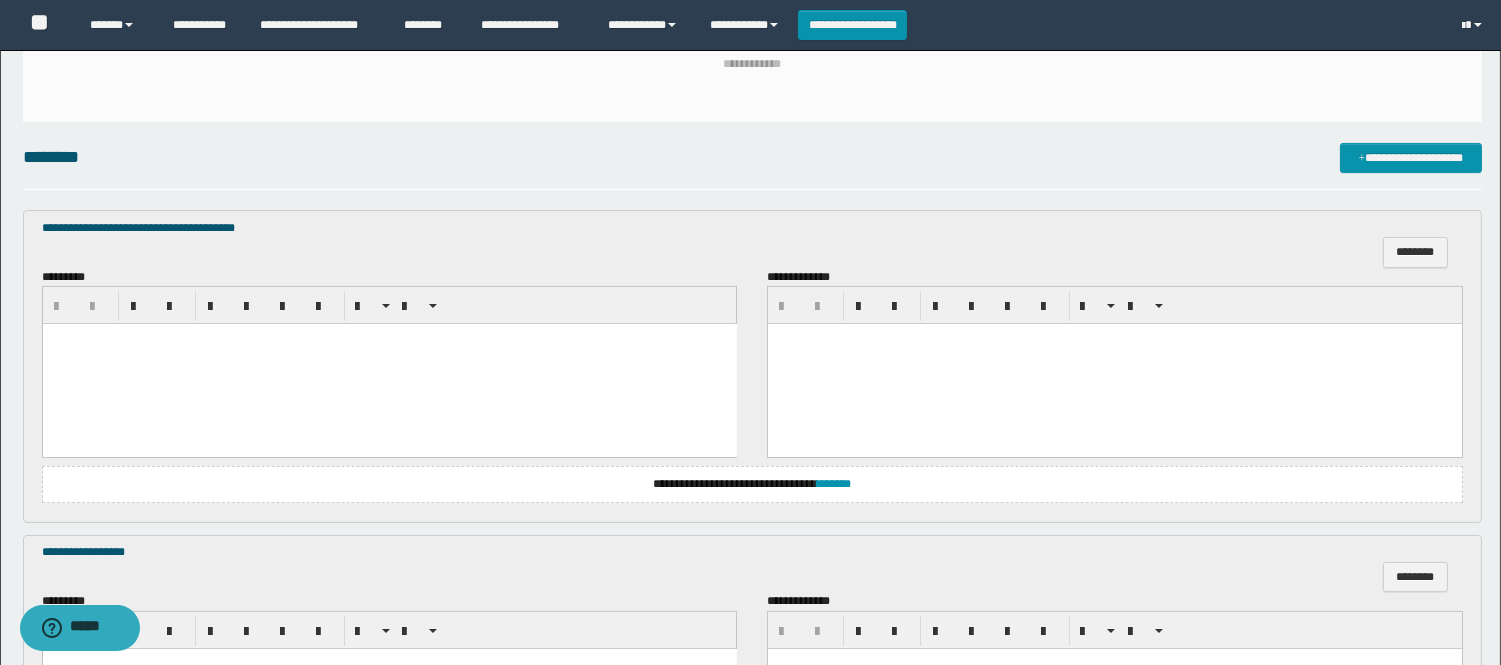click at bounding box center (389, 339) 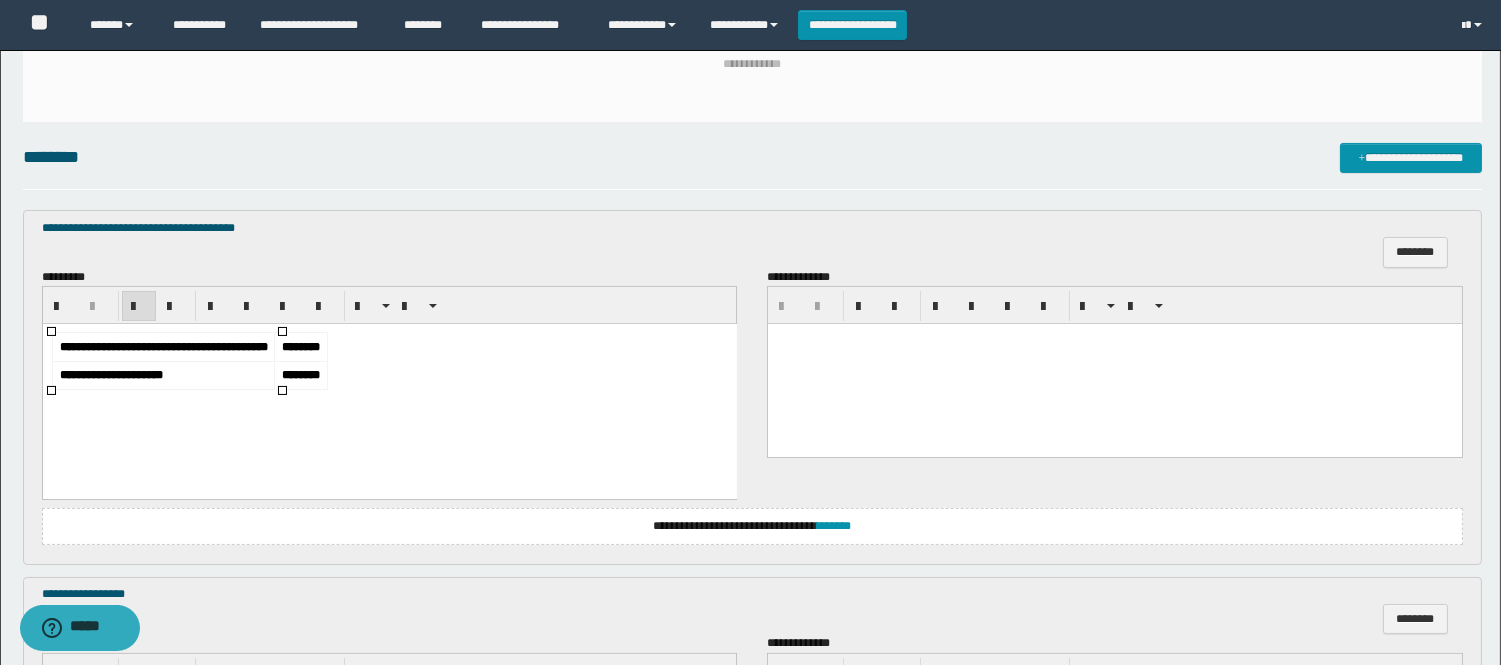 click on "********" at bounding box center [300, 347] 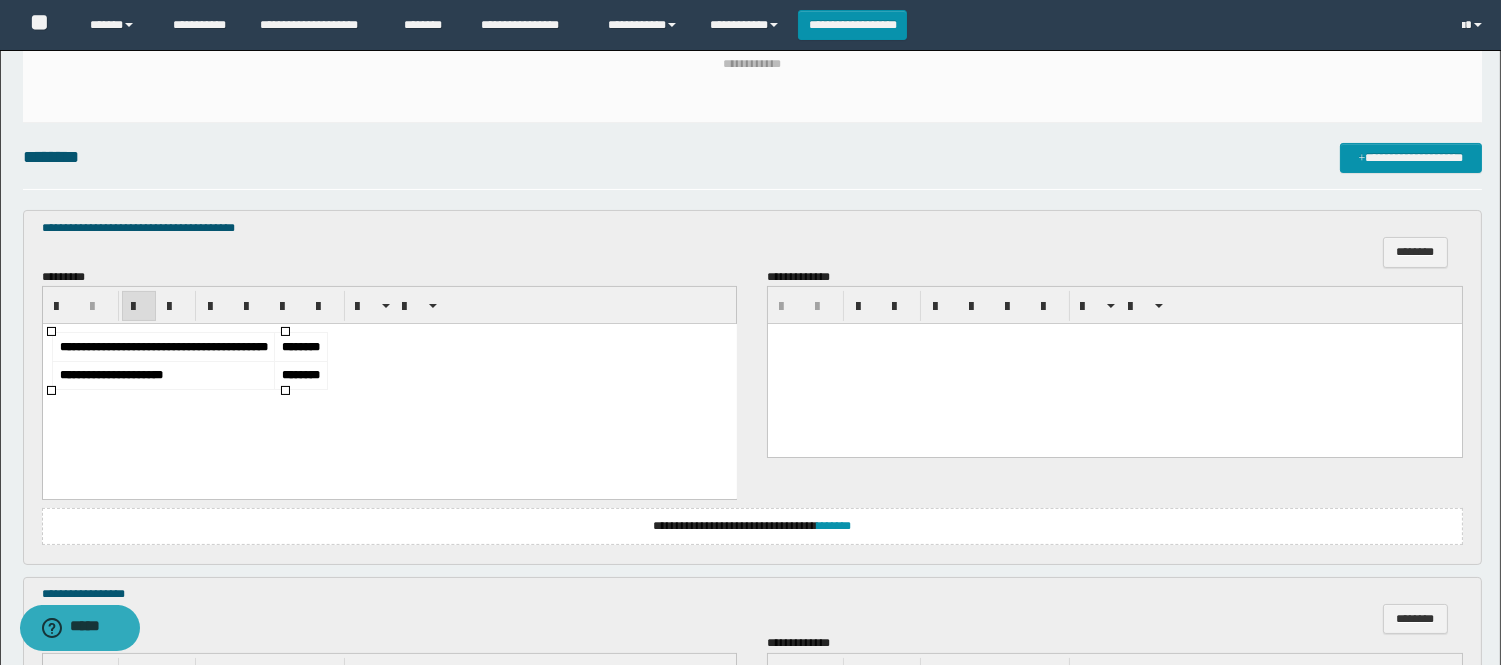 click on "********" at bounding box center [300, 375] 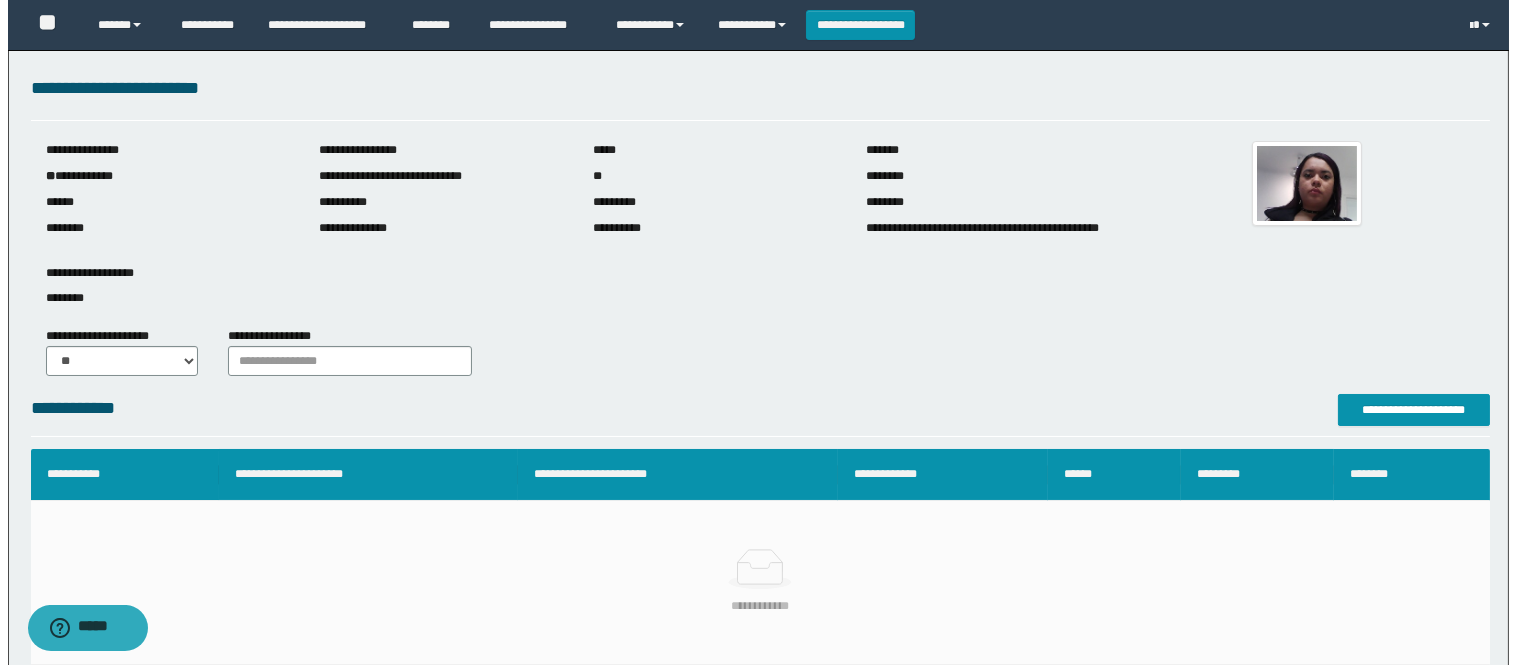 scroll, scrollTop: 2, scrollLeft: 0, axis: vertical 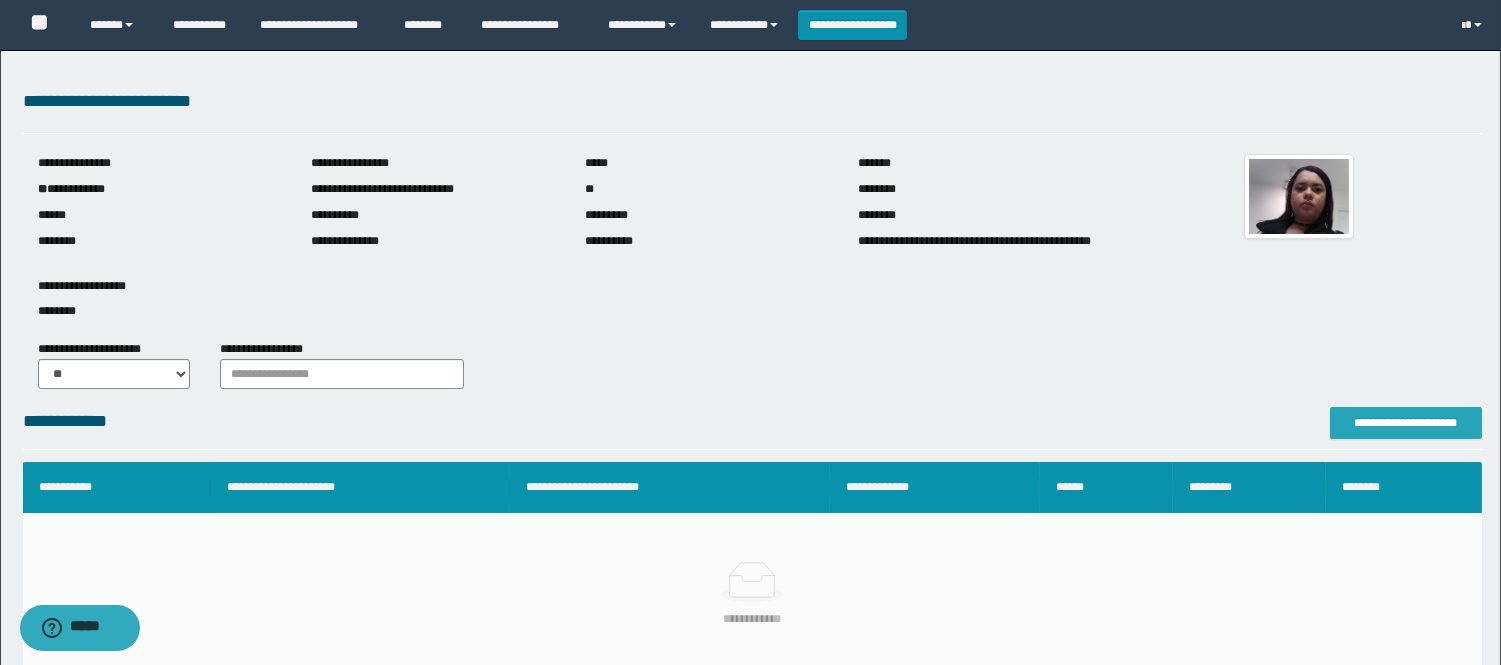 click on "**********" at bounding box center (1406, 423) 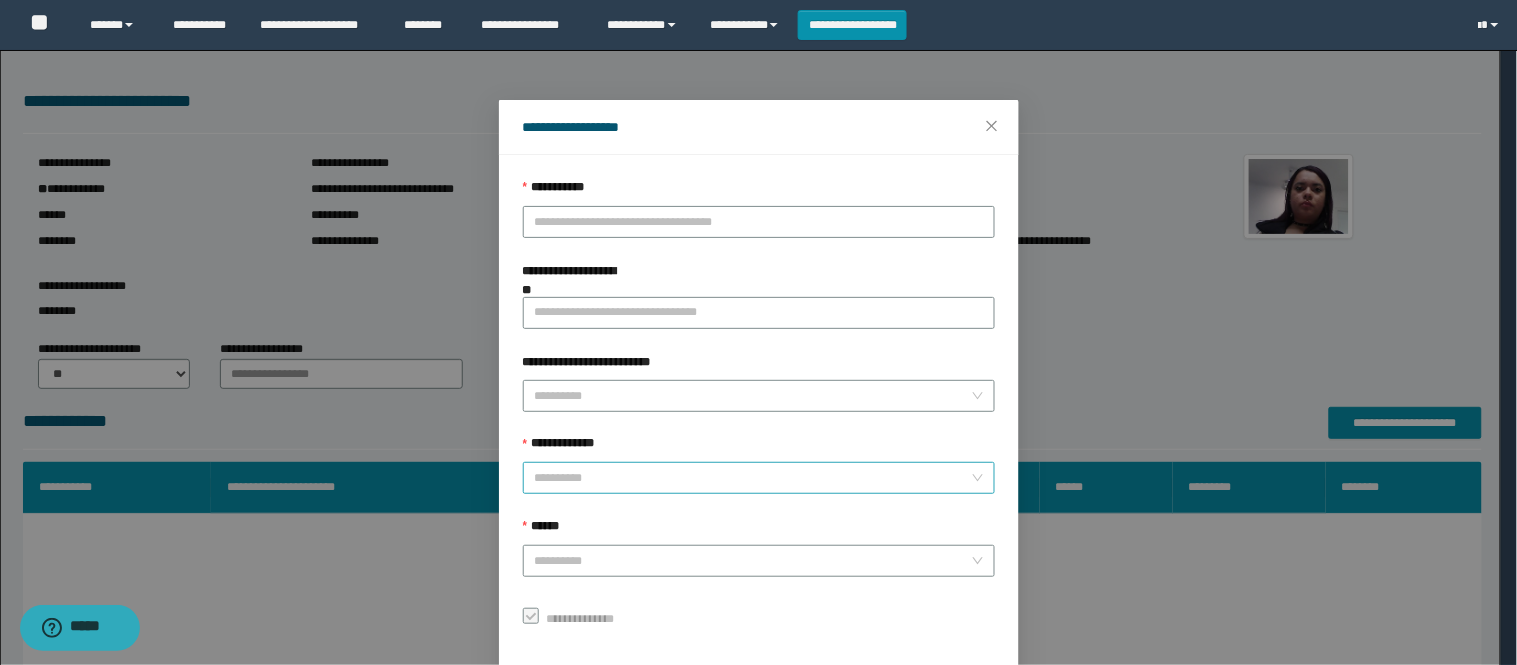 scroll, scrollTop: 87, scrollLeft: 0, axis: vertical 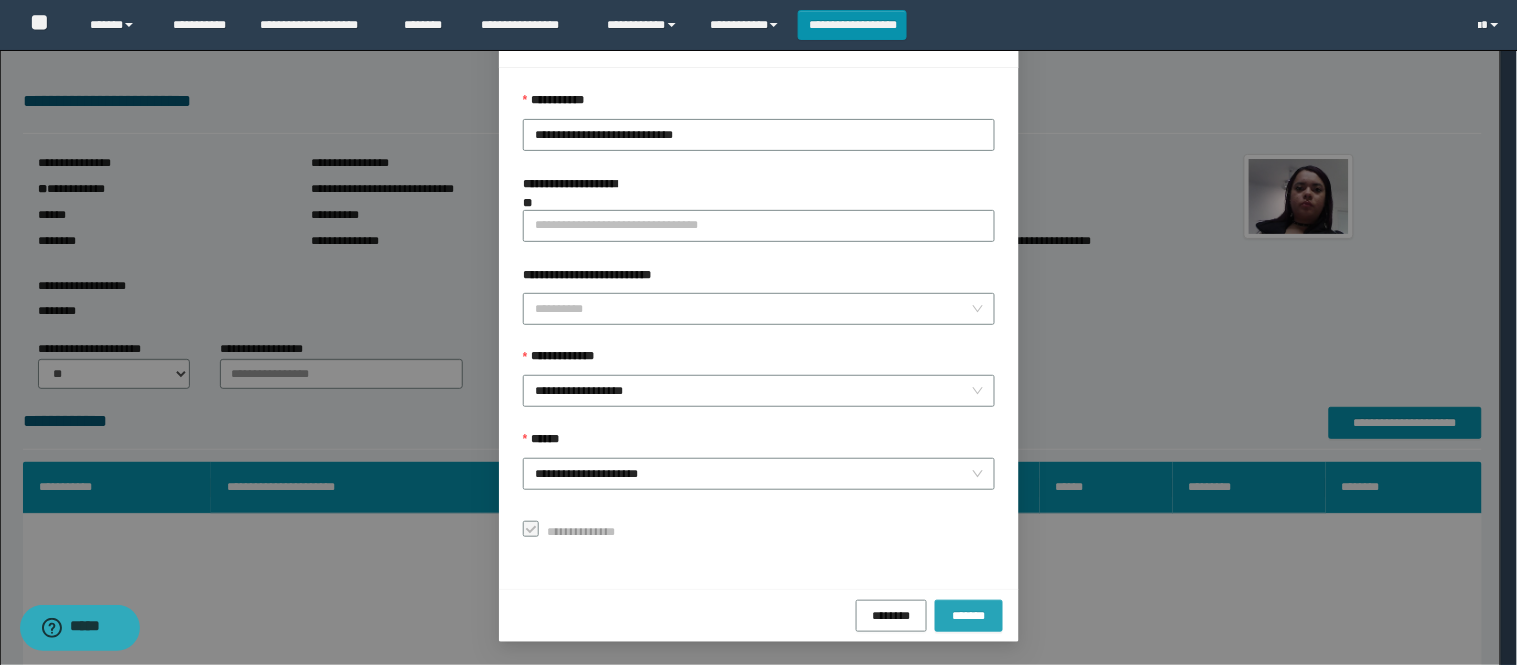 click on "*******" at bounding box center (969, 615) 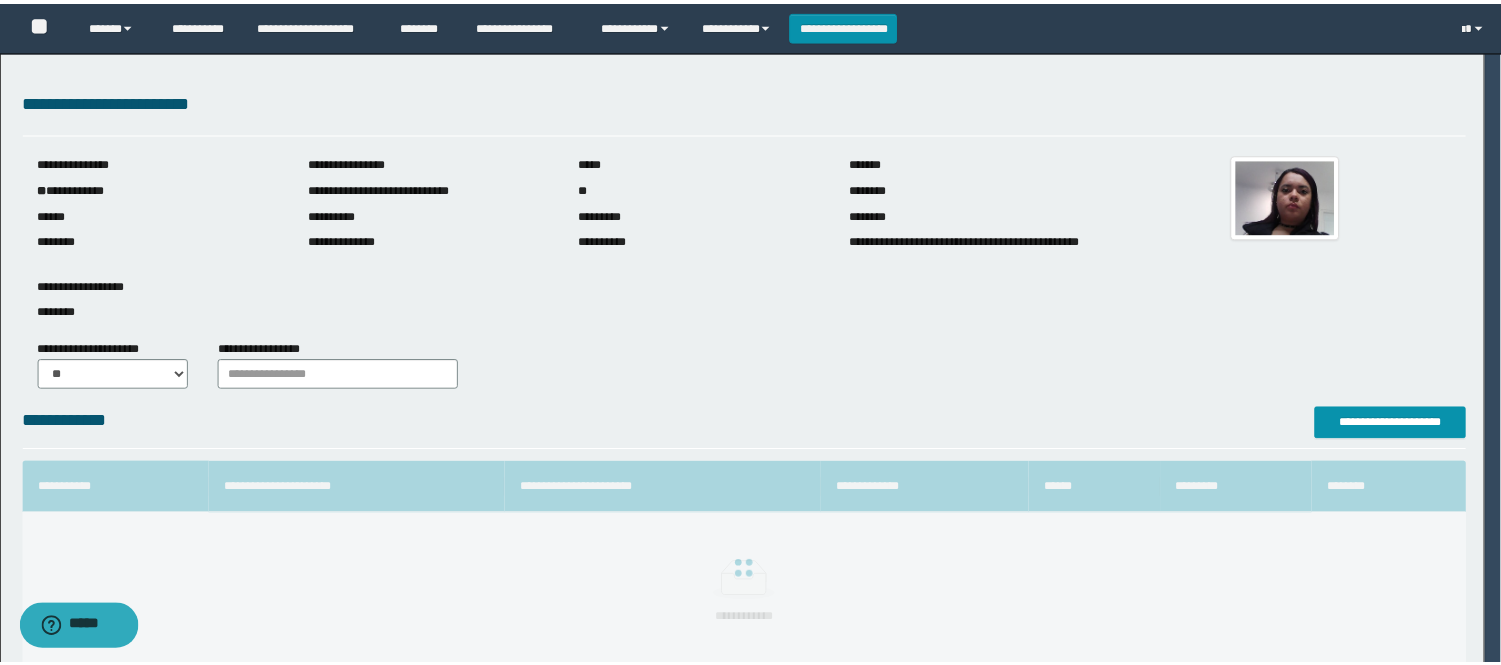 scroll, scrollTop: 41, scrollLeft: 0, axis: vertical 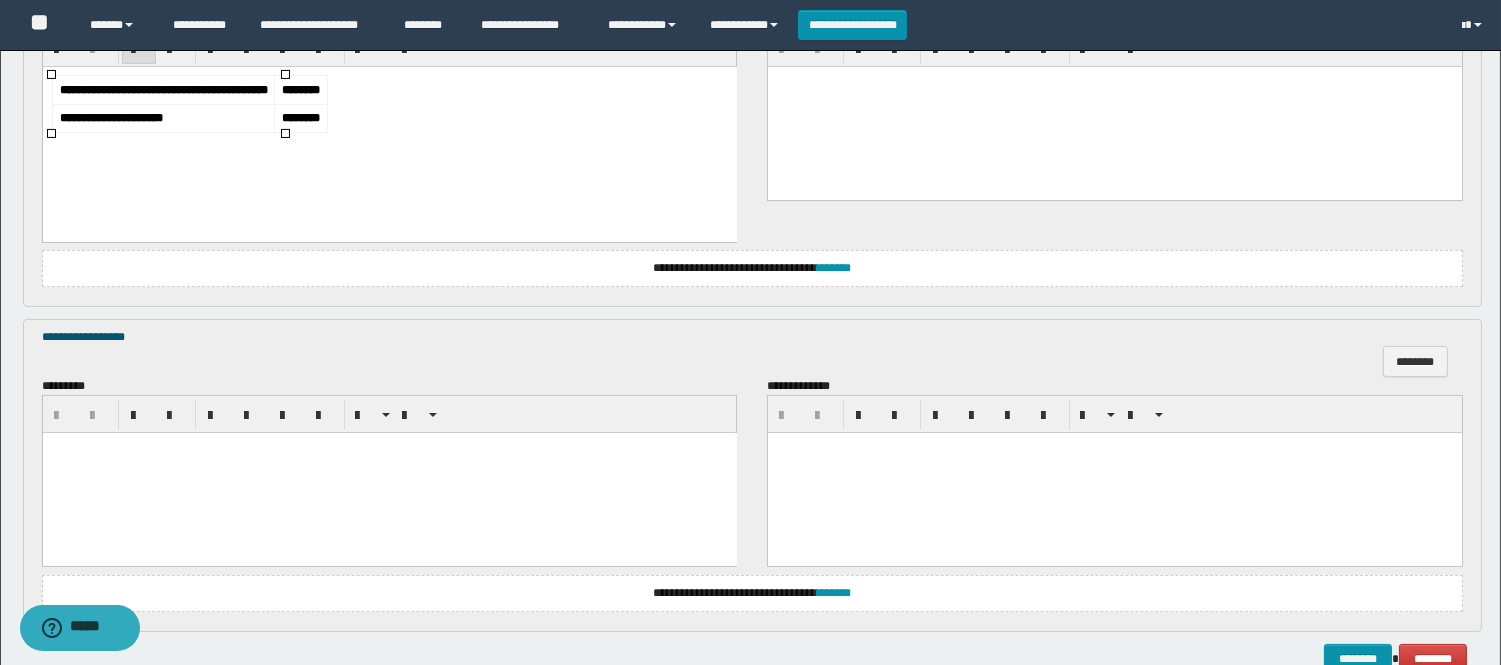 click at bounding box center [389, 473] 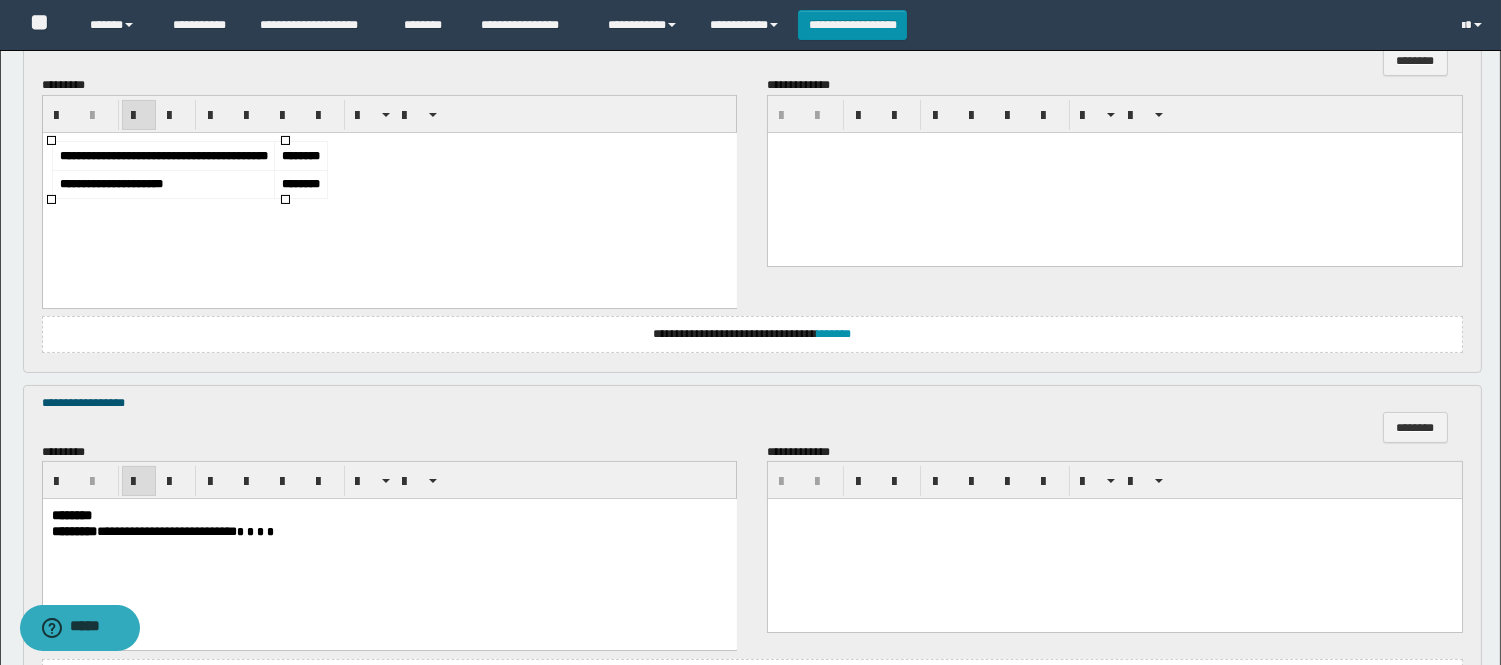 scroll, scrollTop: 915, scrollLeft: 0, axis: vertical 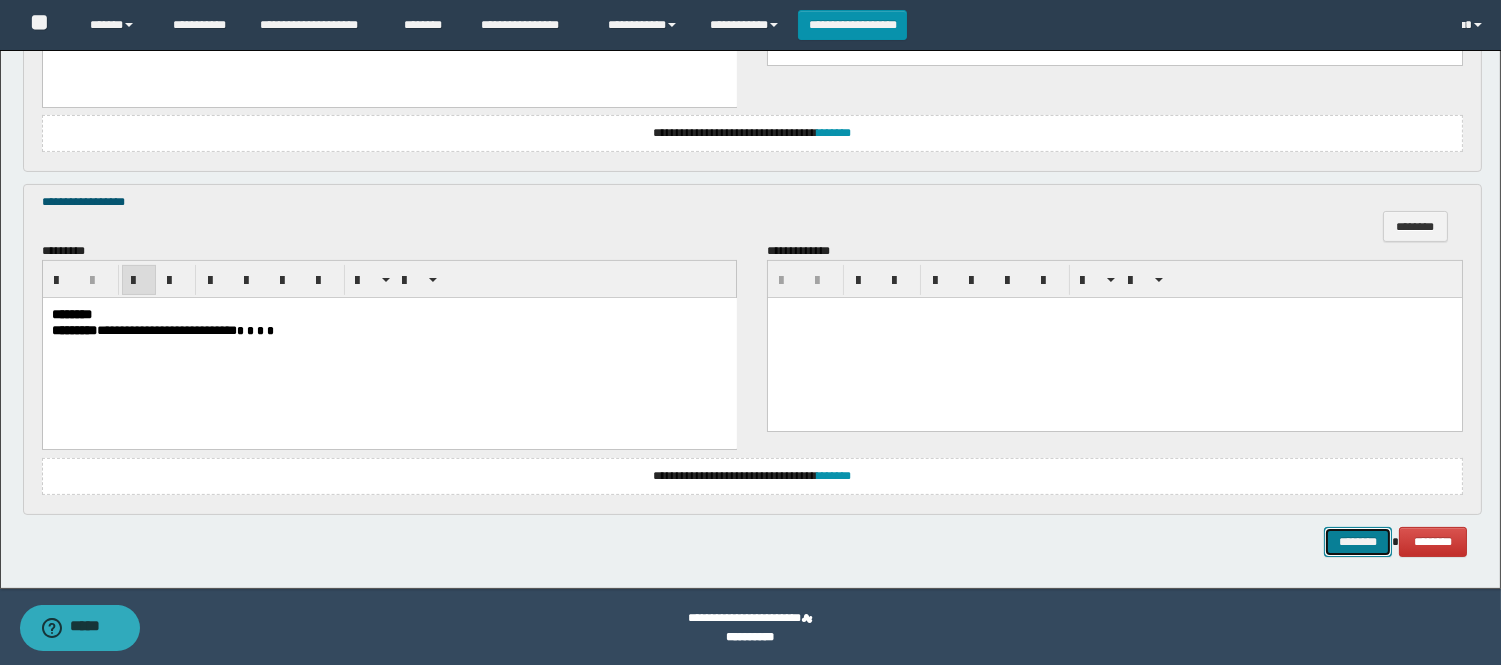 click on "********" at bounding box center (1358, 542) 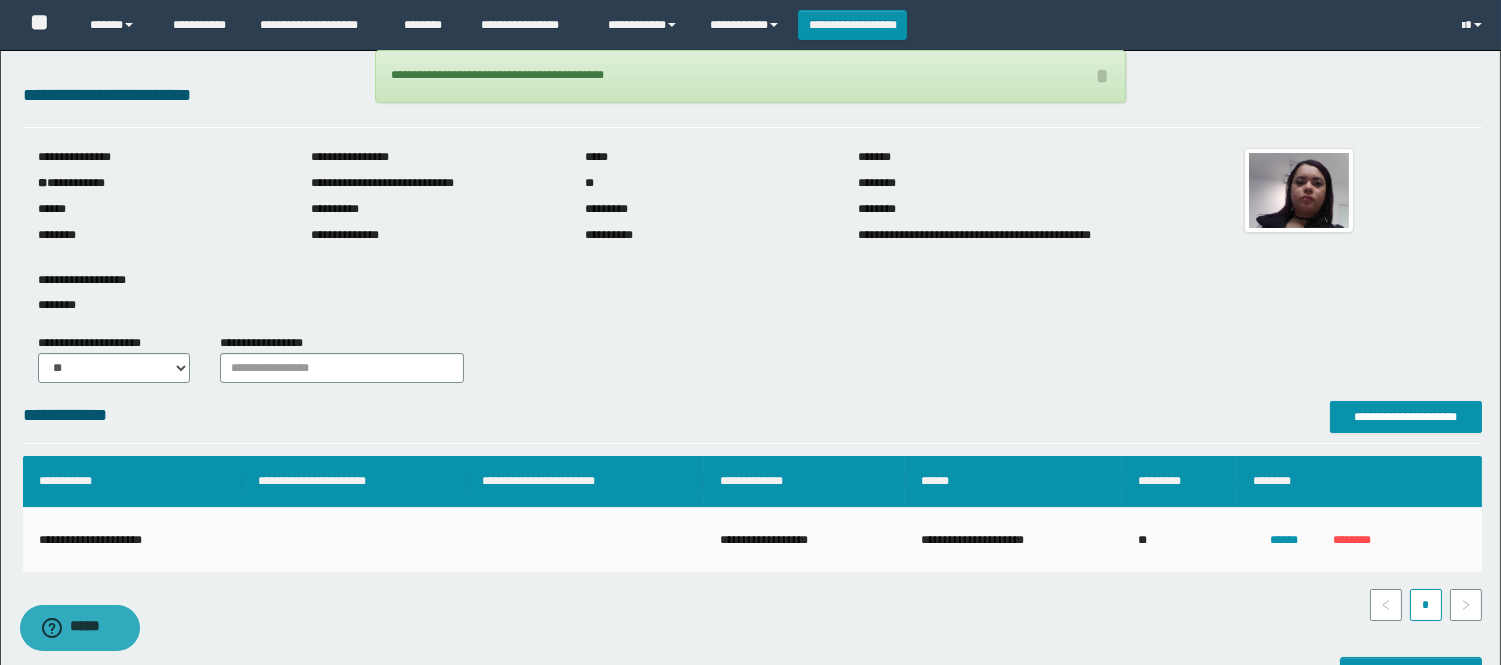 scroll, scrollTop: 0, scrollLeft: 0, axis: both 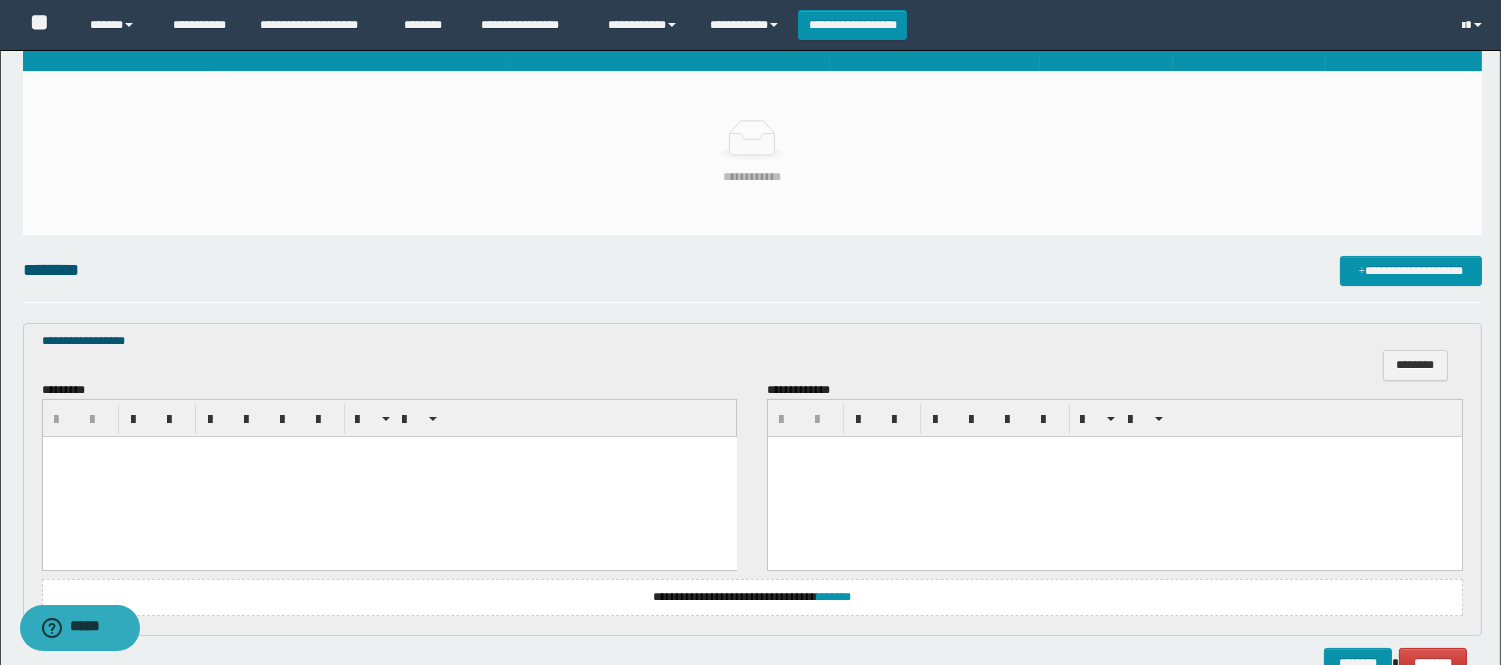 click at bounding box center (389, 477) 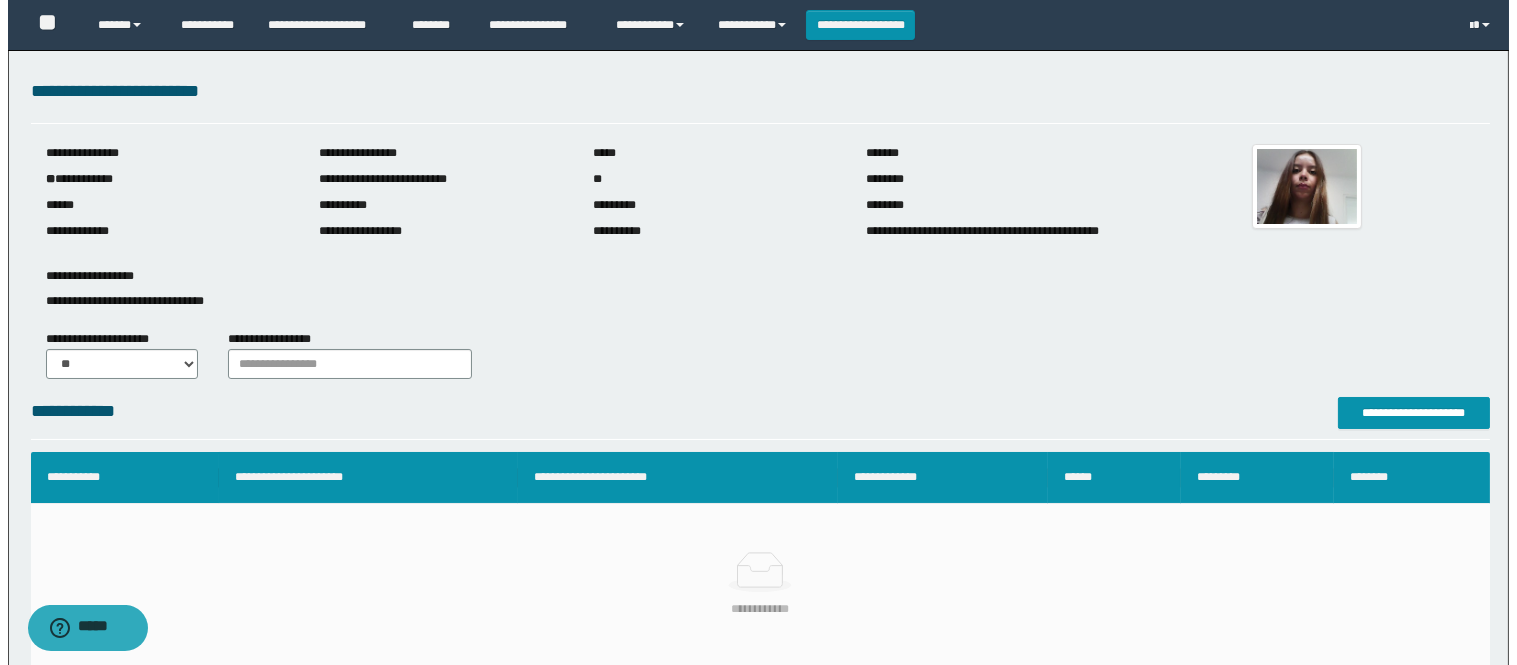 scroll, scrollTop: 0, scrollLeft: 0, axis: both 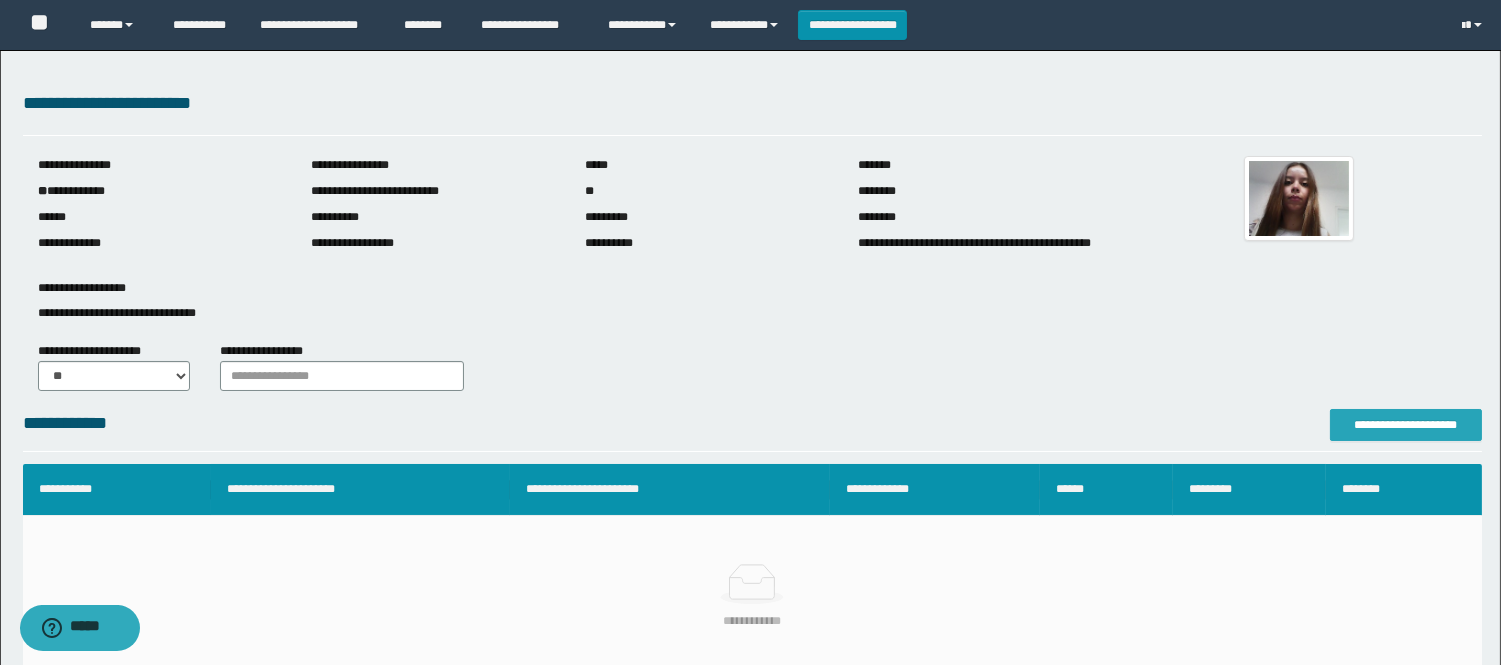 click on "**********" at bounding box center (1406, 425) 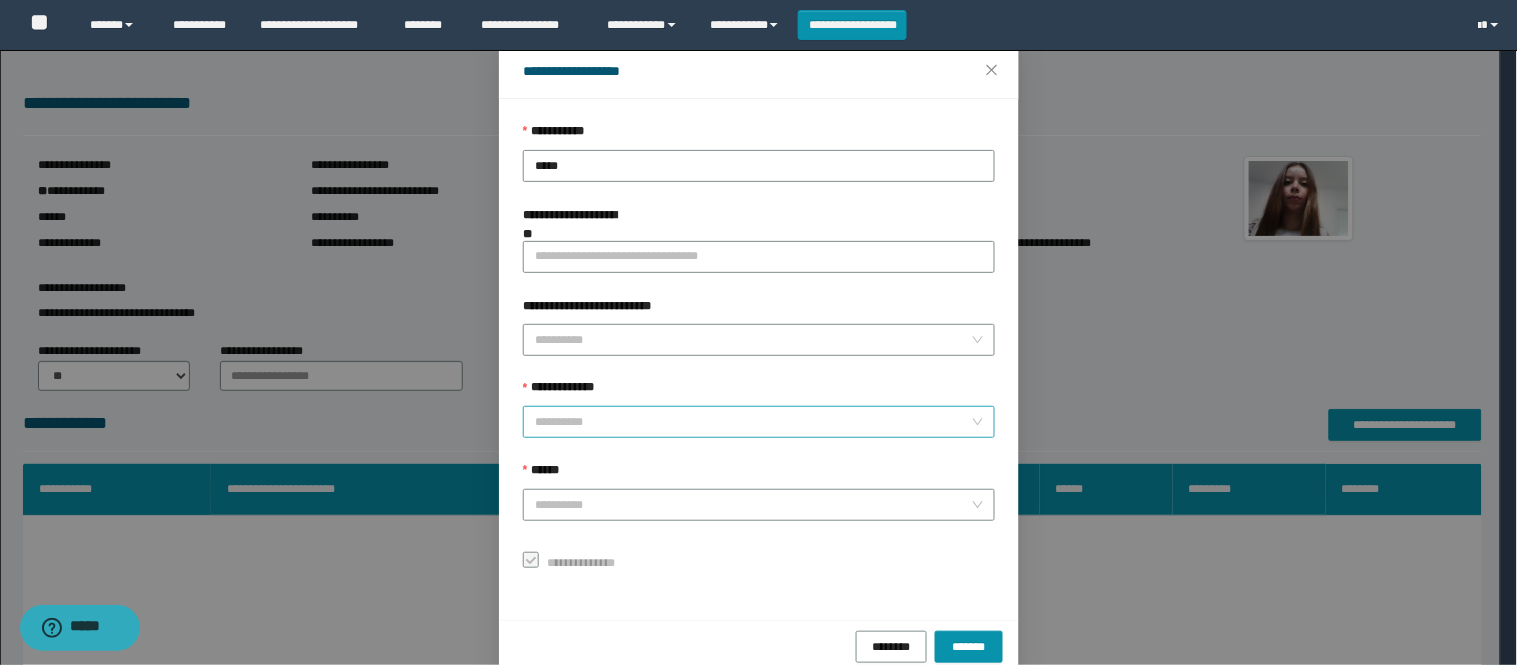scroll, scrollTop: 87, scrollLeft: 0, axis: vertical 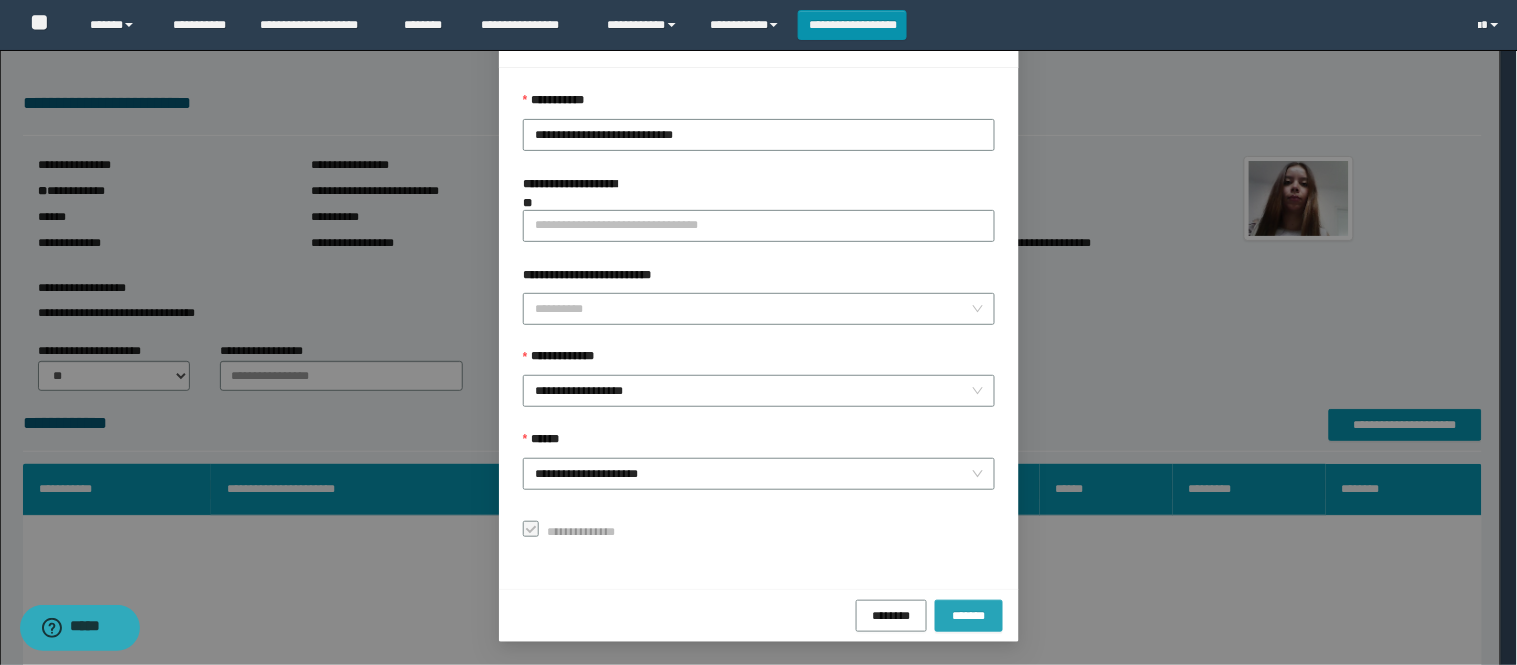 click on "*******" at bounding box center [969, 615] 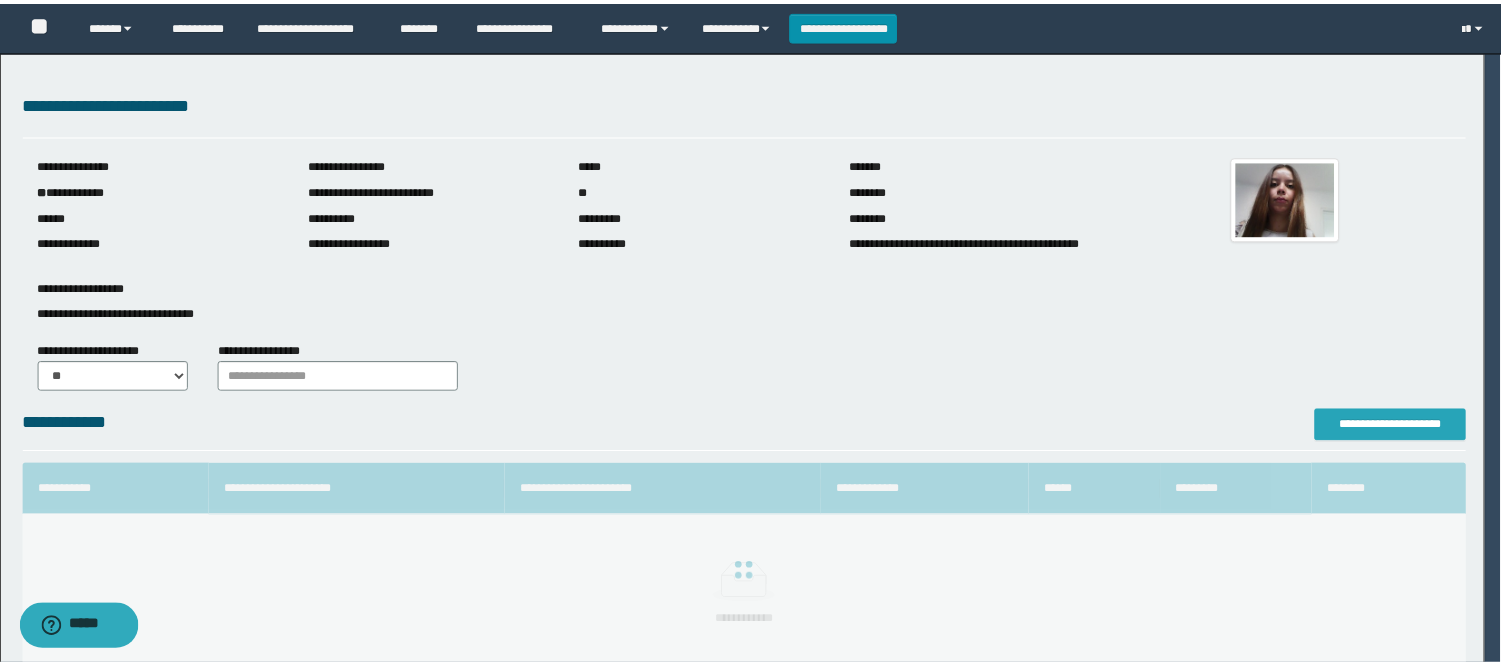 scroll, scrollTop: 0, scrollLeft: 0, axis: both 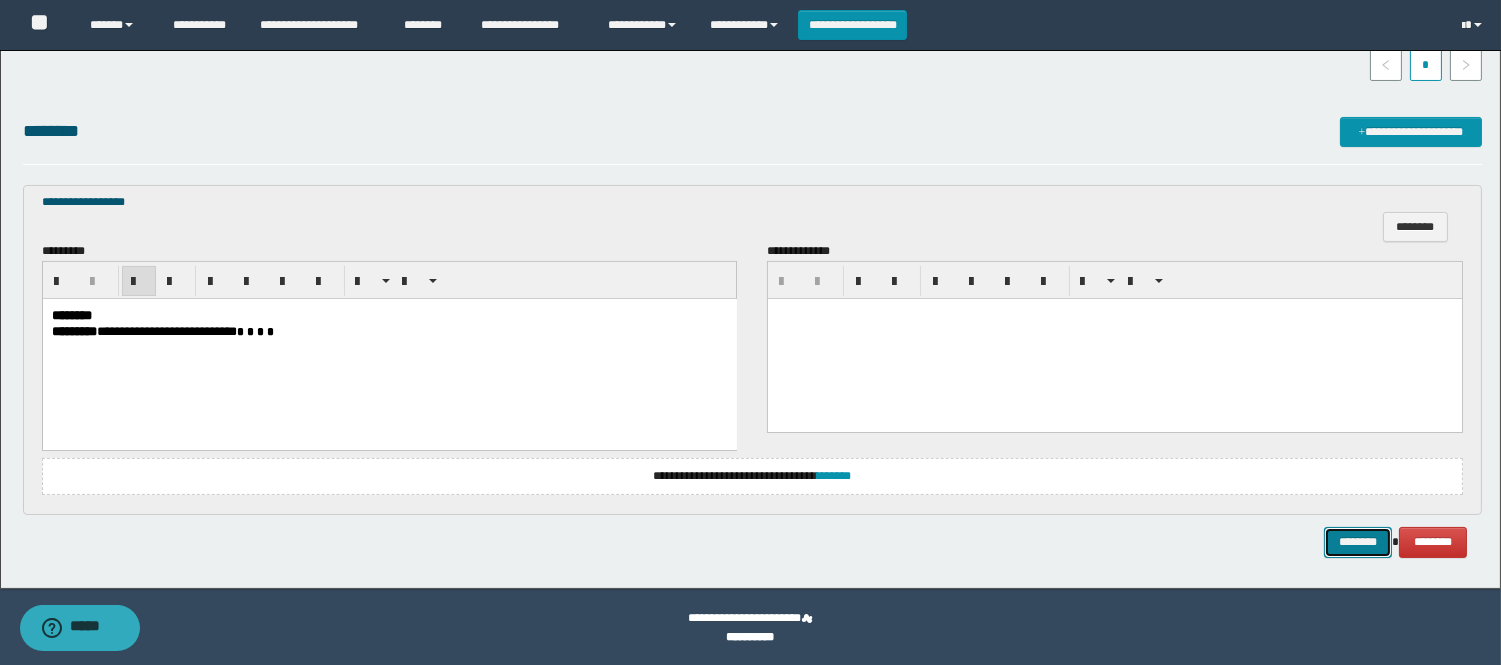 drag, startPoint x: 1364, startPoint y: 543, endPoint x: 1218, endPoint y: 21, distance: 542.0332 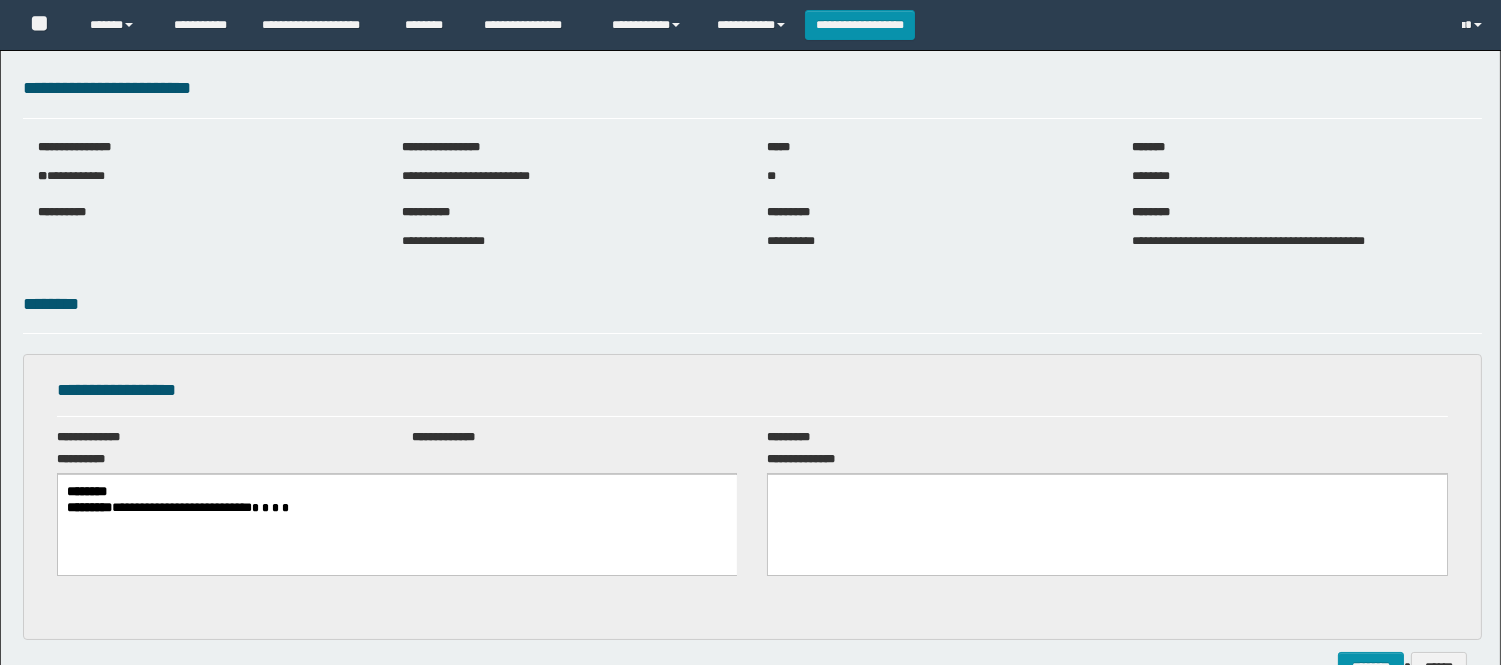 scroll, scrollTop: 0, scrollLeft: 0, axis: both 